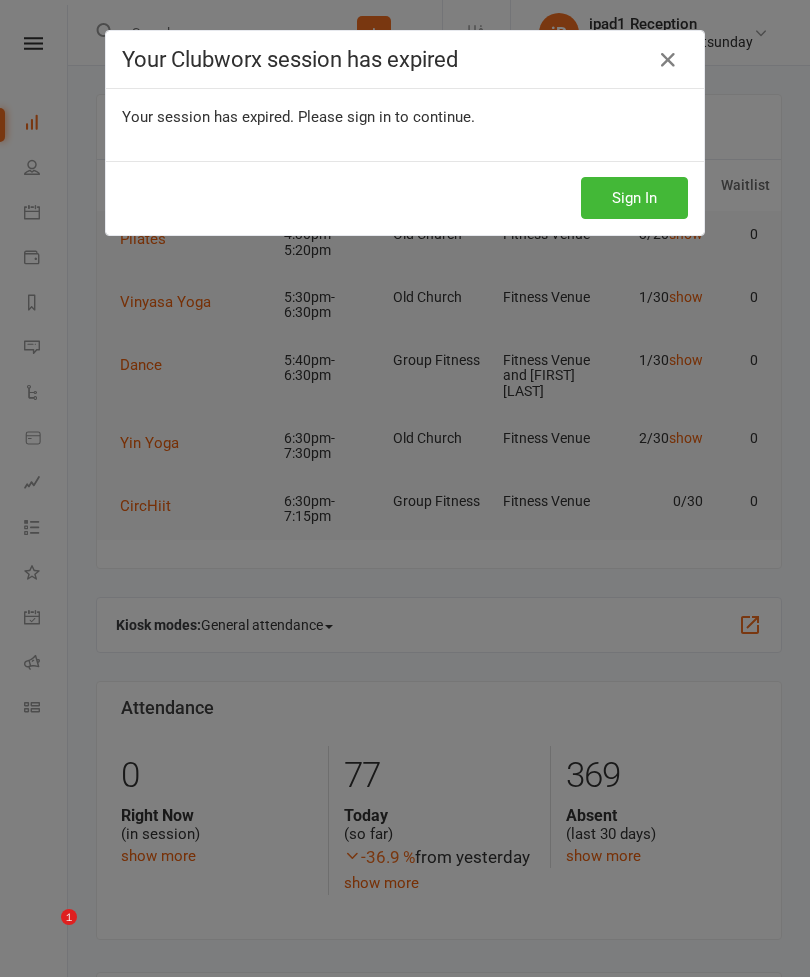 click at bounding box center (668, 60) 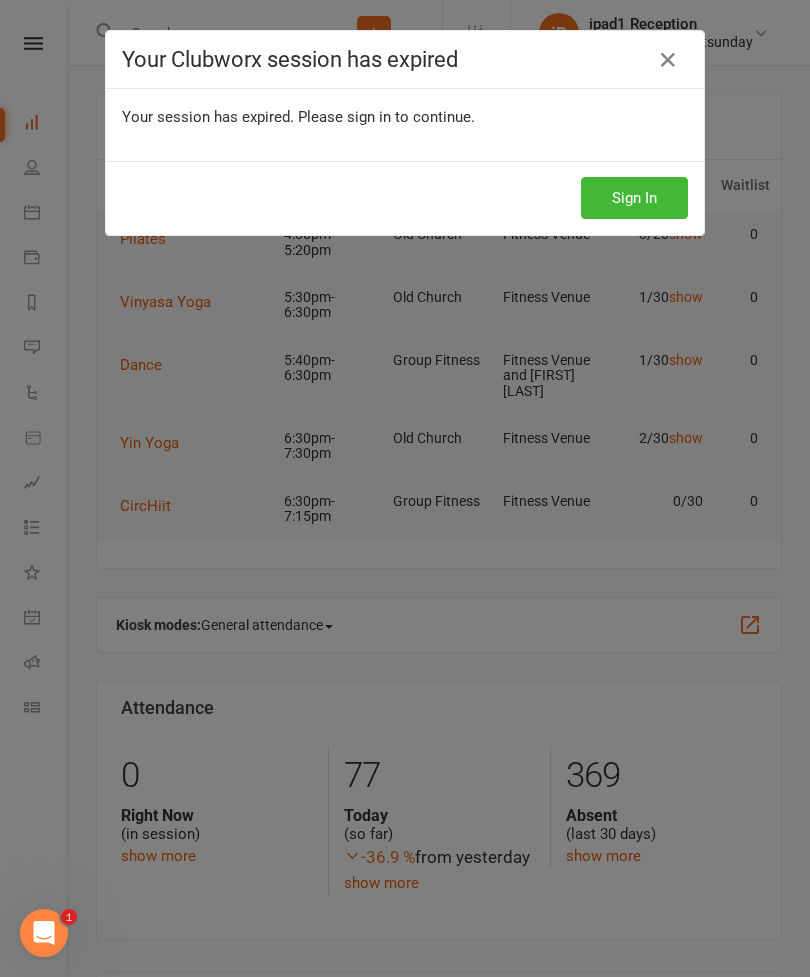 scroll, scrollTop: 0, scrollLeft: 0, axis: both 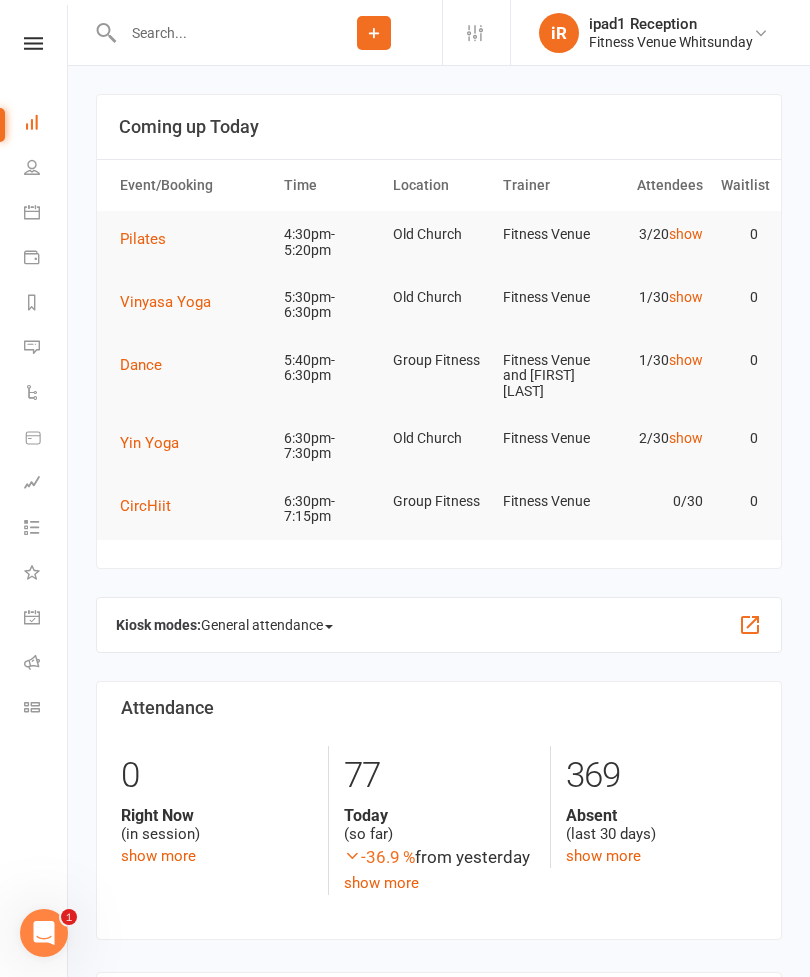 click at bounding box center [33, 43] 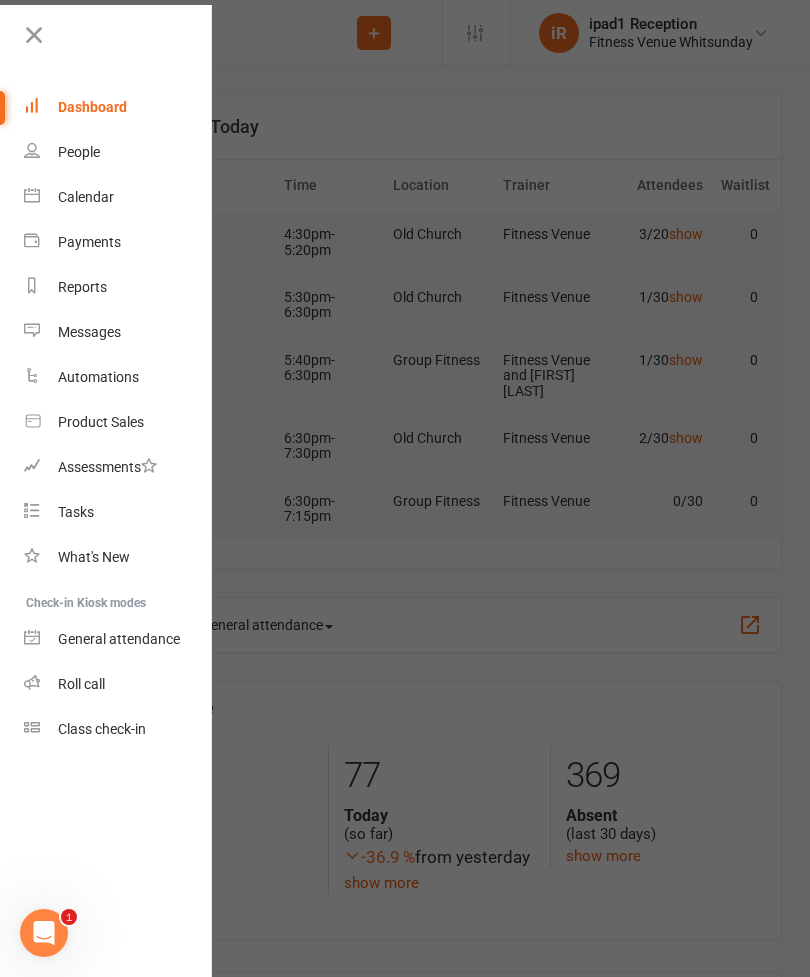click at bounding box center (405, 488) 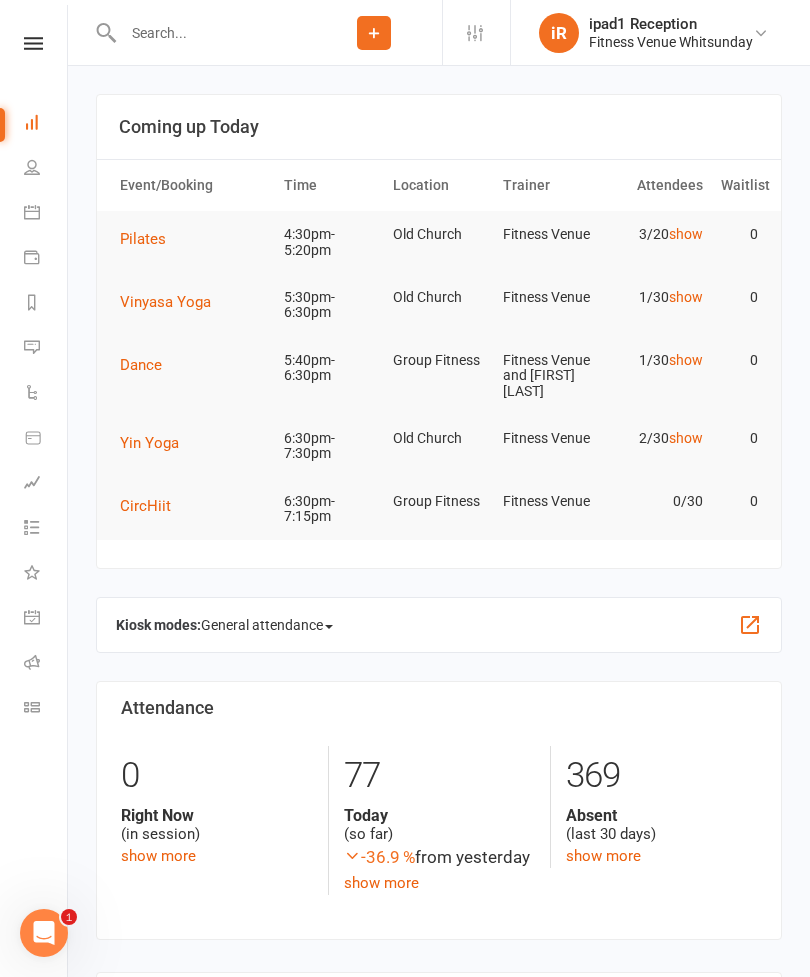 click at bounding box center [32, 167] 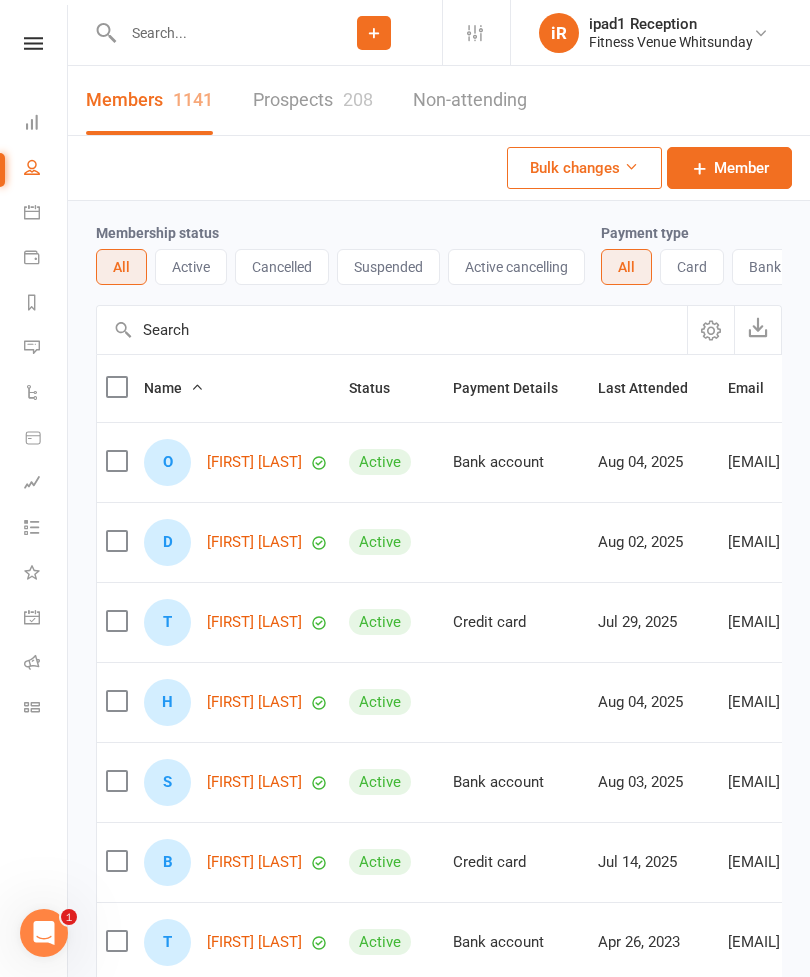 click at bounding box center (33, 43) 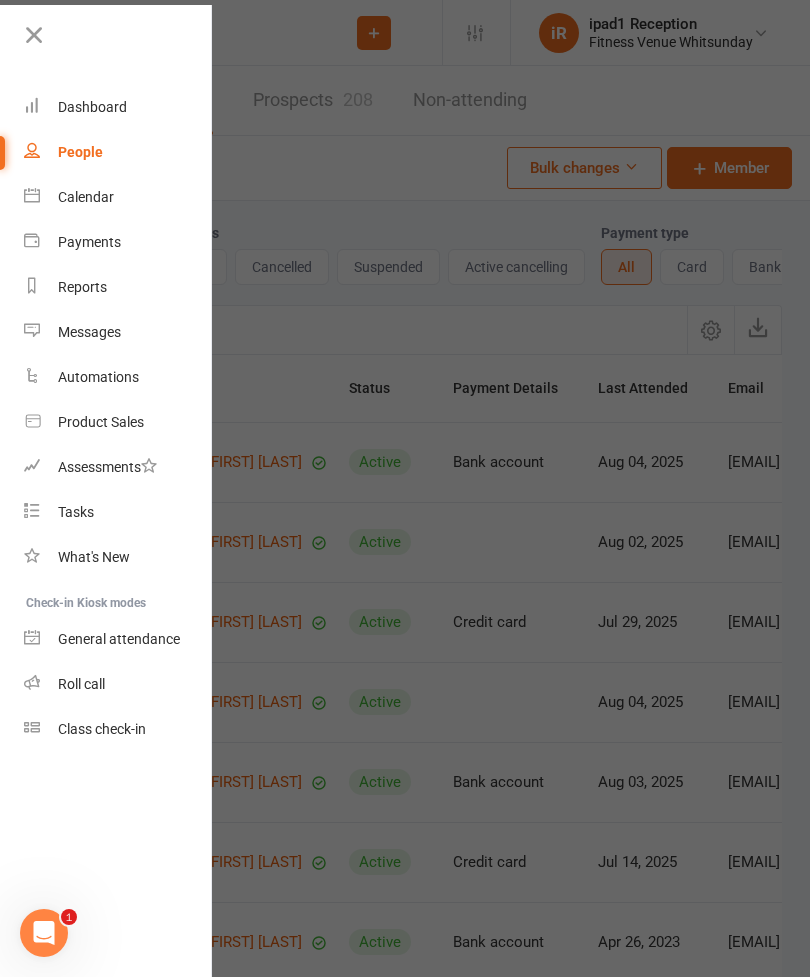 click at bounding box center (405, 488) 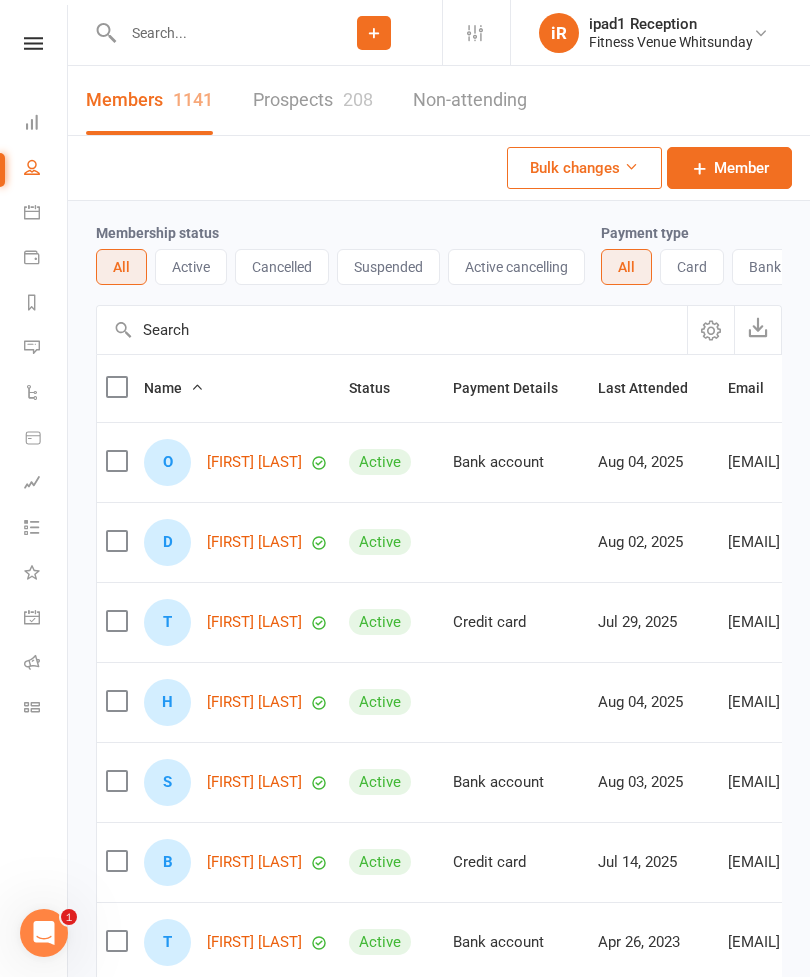 click at bounding box center (33, 43) 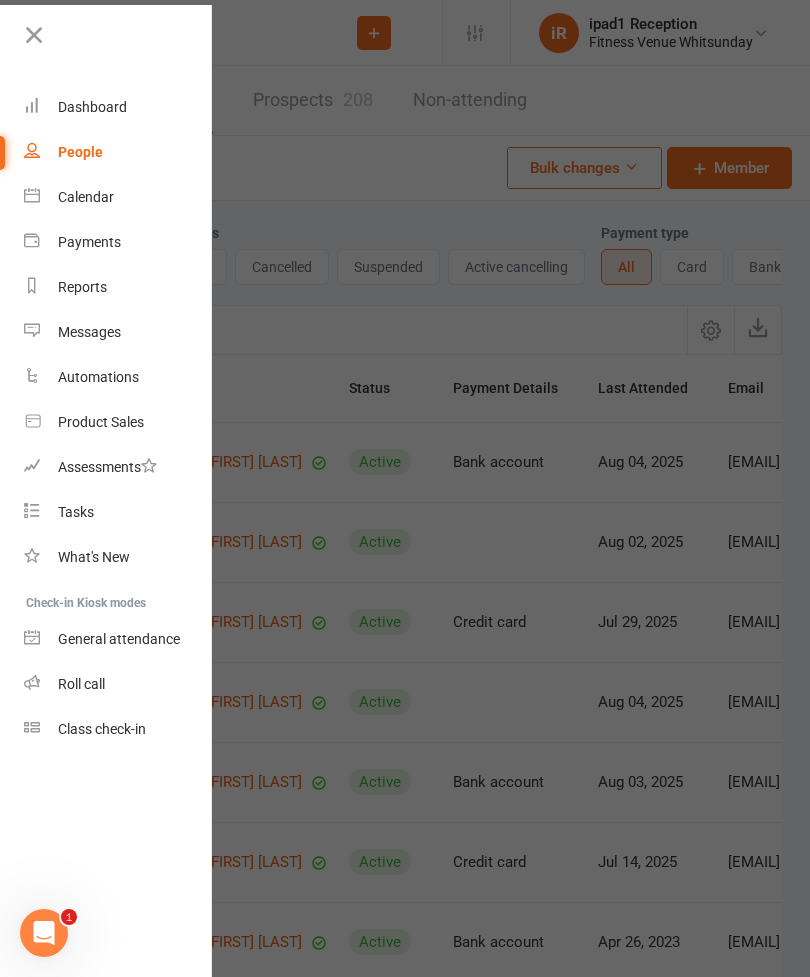 click on "Automations" at bounding box center (98, 377) 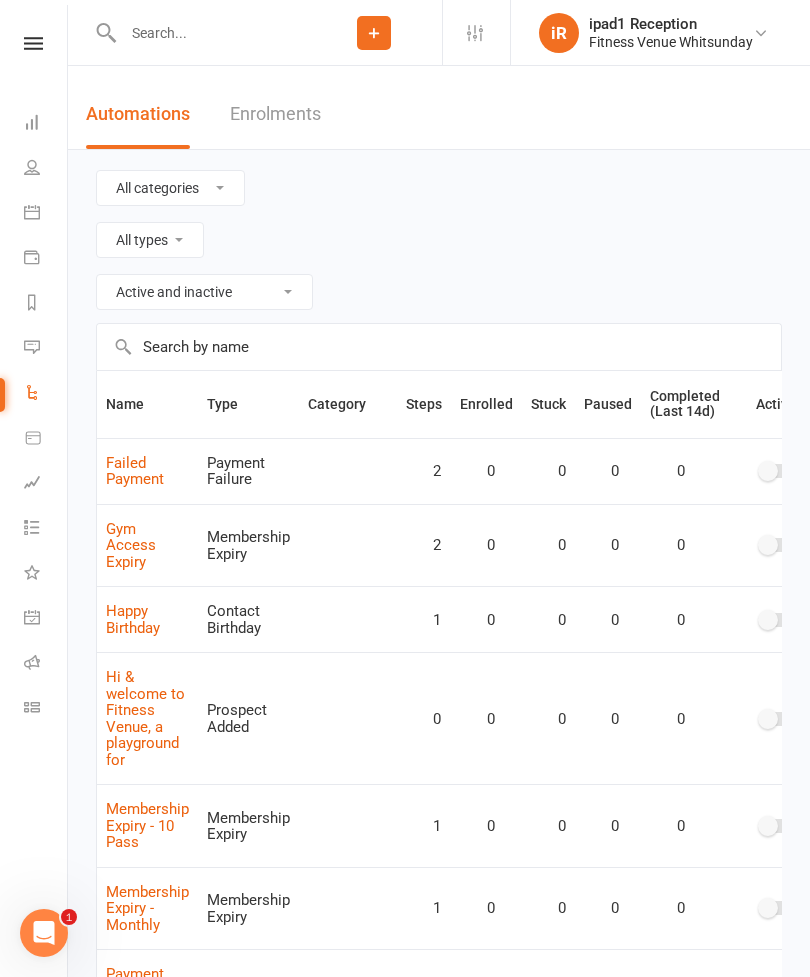 click at bounding box center [33, 43] 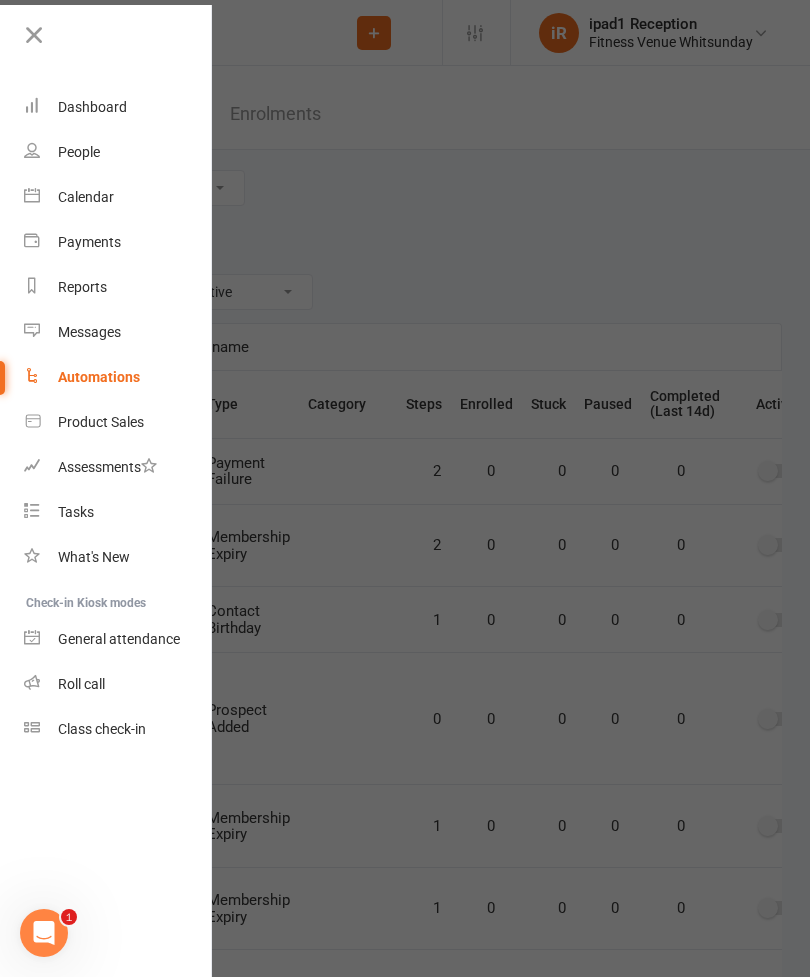 click at bounding box center (405, 488) 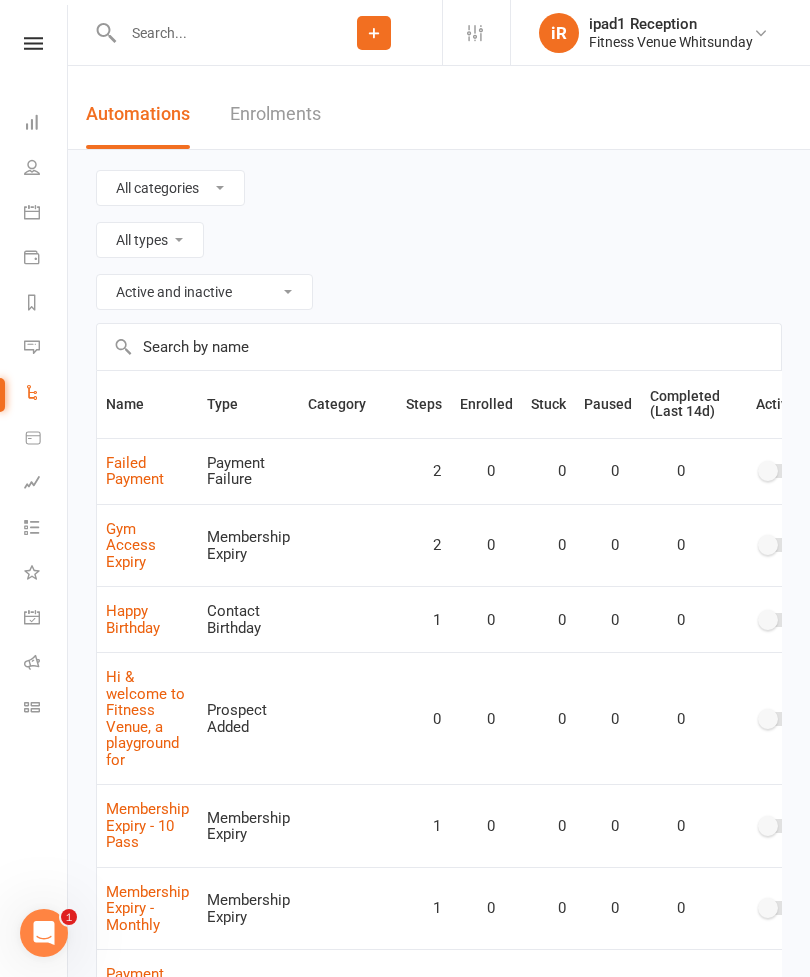 click on "Enrolments" at bounding box center (275, 114) 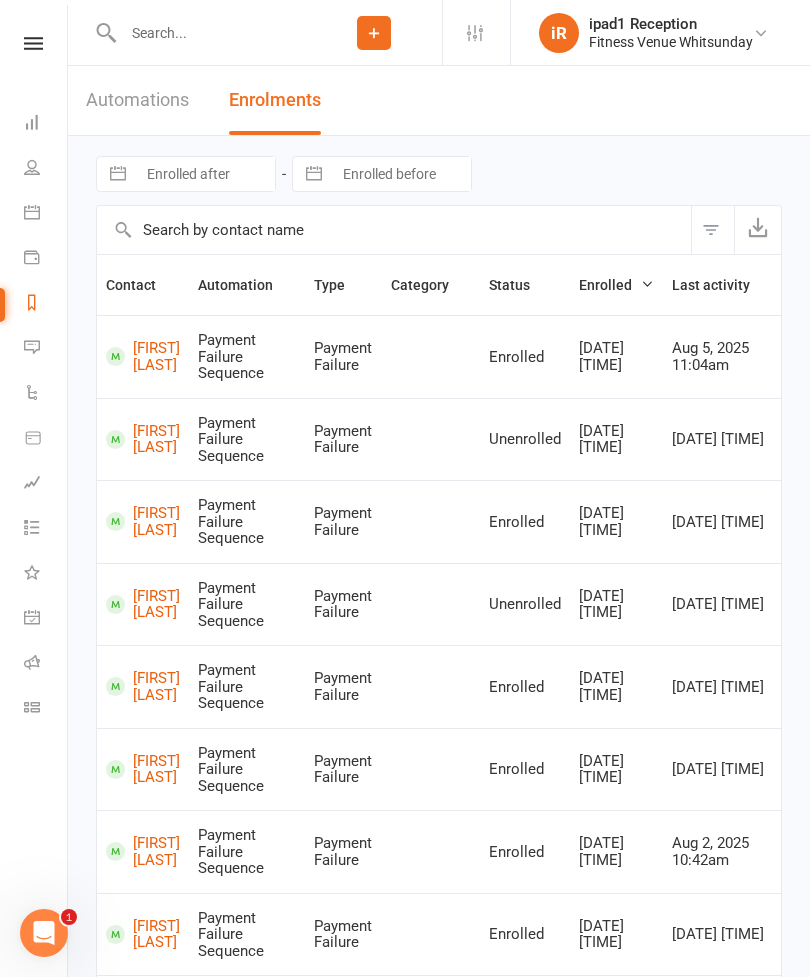 click at bounding box center [33, 43] 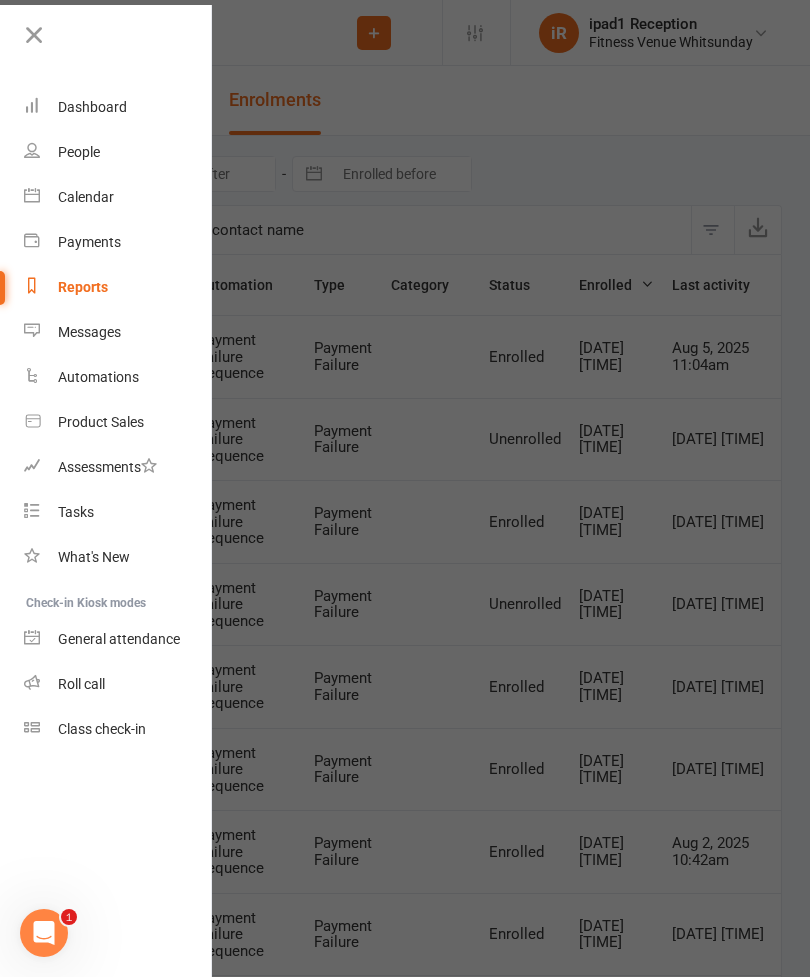 click at bounding box center [405, 488] 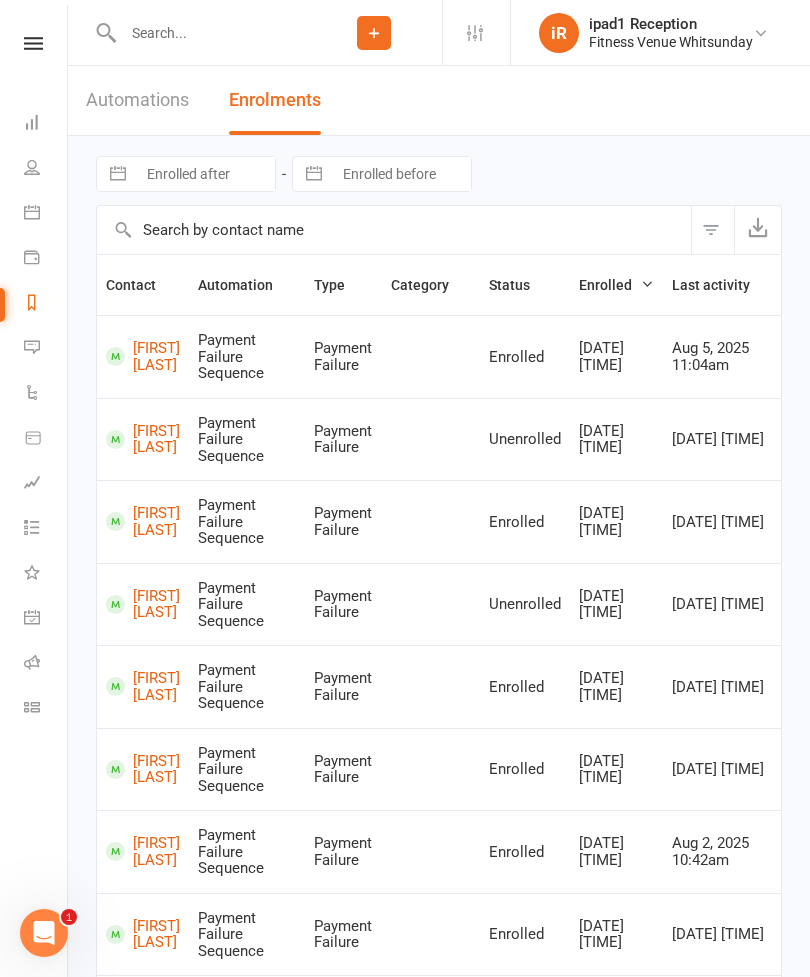 click at bounding box center [211, 33] 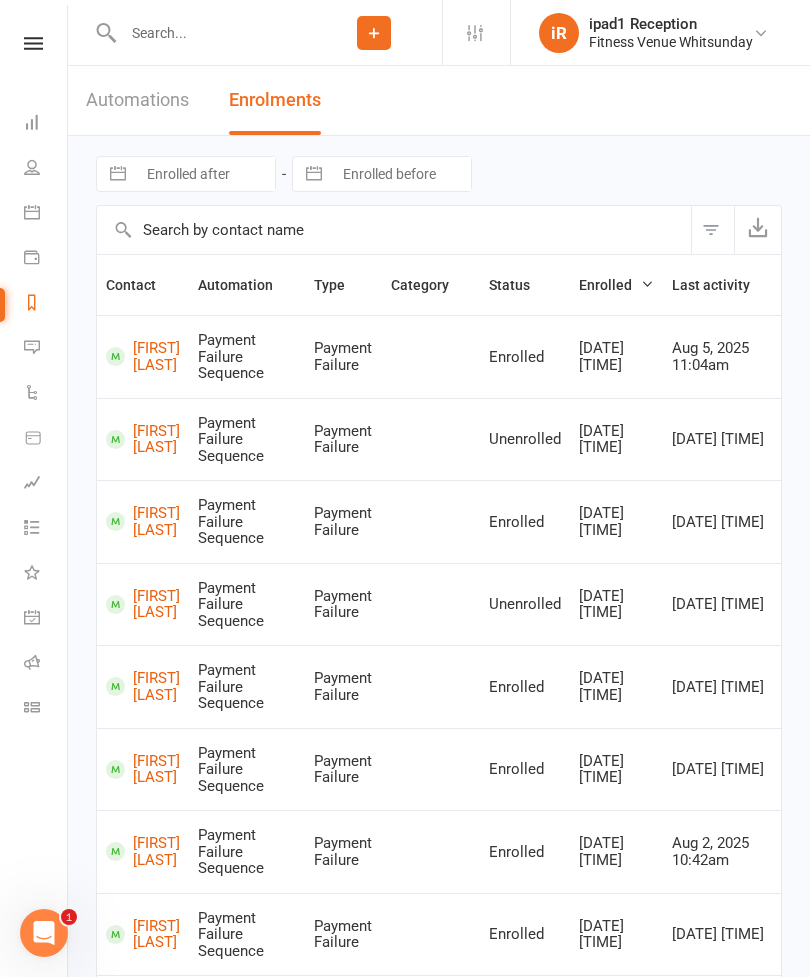 click at bounding box center (33, 43) 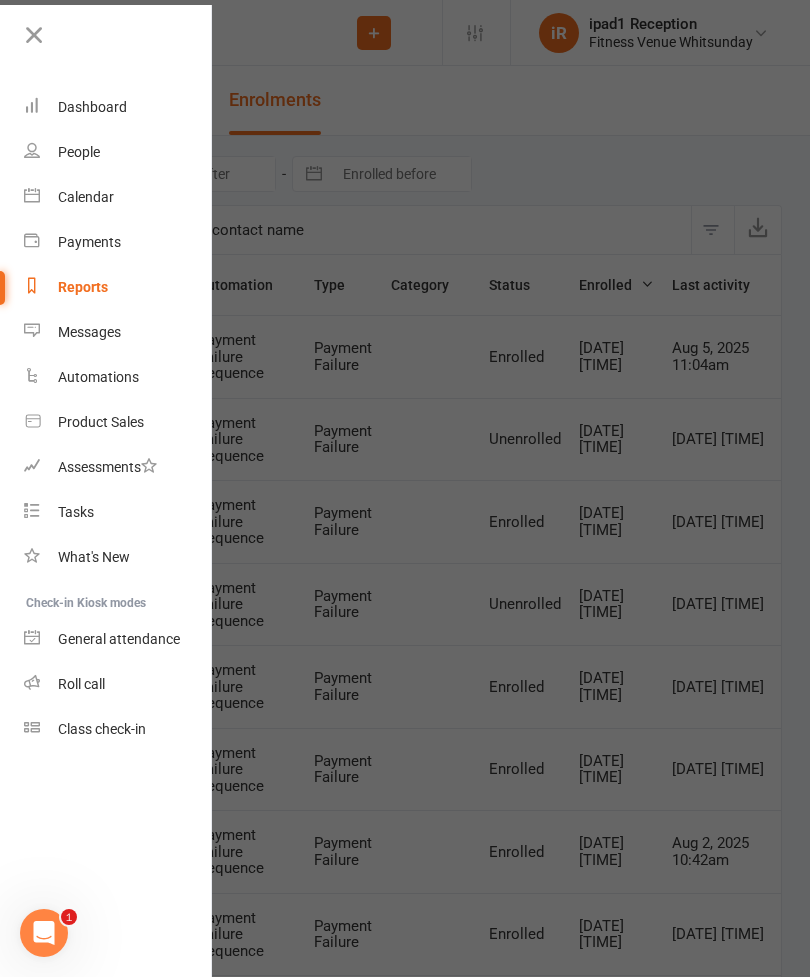 click on "Automations" at bounding box center [98, 377] 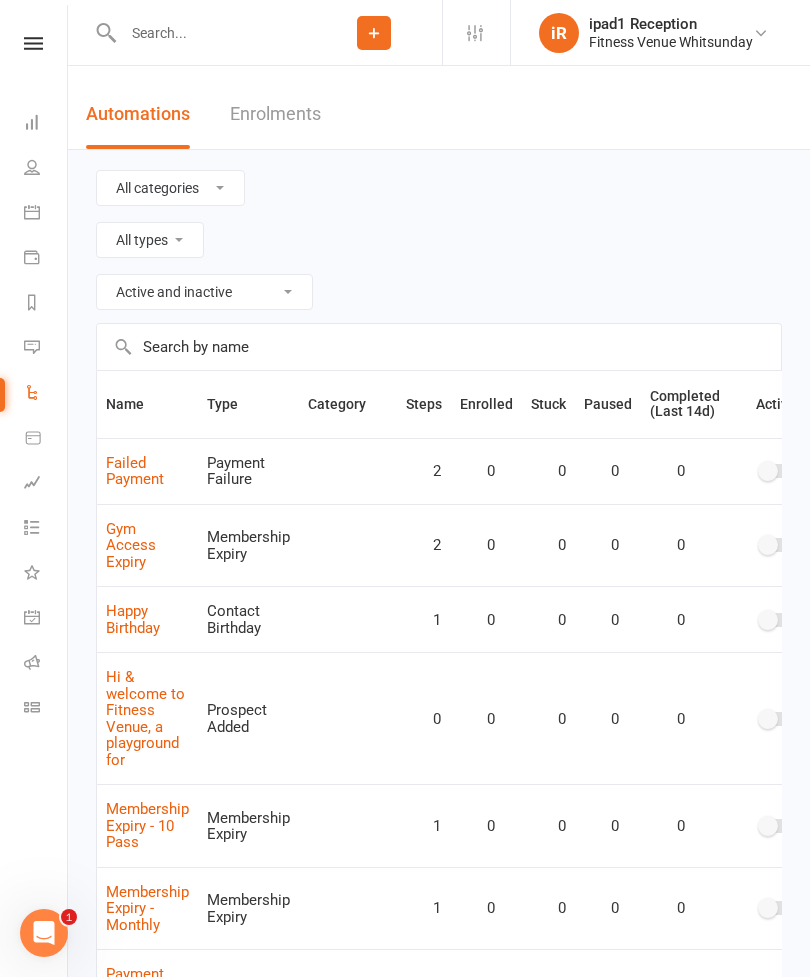 click on "Enrolments" at bounding box center [275, 114] 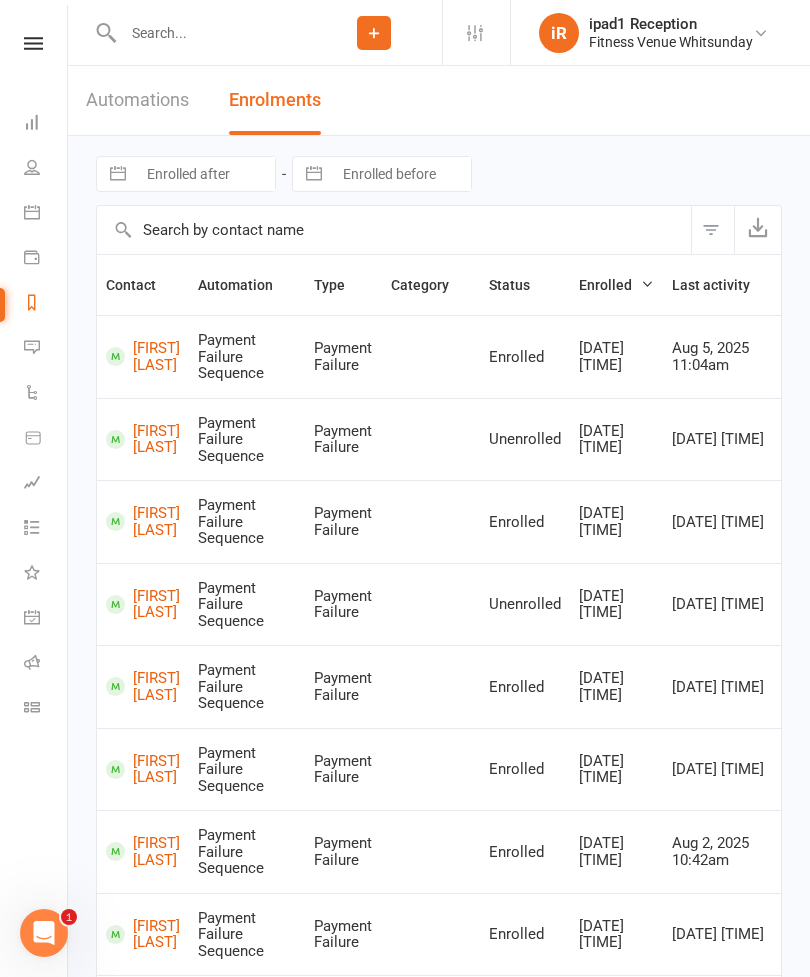 click at bounding box center (401, 174) 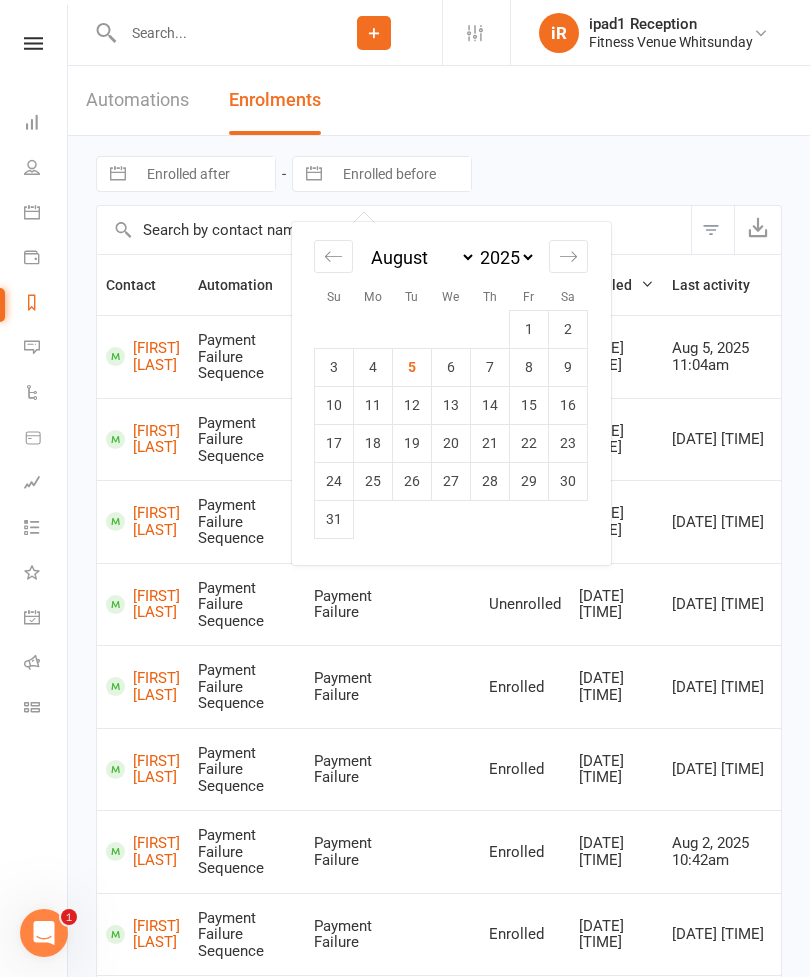 click on "Navigate forward to interact with the calendar and select a date. Press the question mark key to get the keyboard shortcuts for changing dates. Navigate forward to interact with the calendar and select a date. Press the question mark key to get the keyboard shortcuts for changing dates. Su Mo Tu We Th Fr Sa January February March April May June July August September October November December 2035 2034 2033 2032 2031 2030 2029 2028 2027 2026 2025 2024 2023 2022 2021 2020 2019 2018 2017 2016 2015 2014 2013 2012 2011 2010 2009 2008 2007 2006 2005 2004 2003 2002 2001 2000 1999 1998 1997 1996 1995 1994 1993 1992 1991 1990 1989 1988 1987 1986 1985 1984 1983 1982 1981 1980 1979 1978 1977 1976 1975 1974 1973 1972 1971 1970 1969 1968 1967 1966 1965 1964 1963 1962 1961 1960 1959 1958 1957 1956 1955 1954 1953 1952 1951 1950 1949 1948 1947 1946 1945 1944 1943 1942 1941 1940 1939 1938 1937 1936 1935 1934 1933 1932 1931 1930 1929 1928 1927 1926 1925 1 2 3 4 5 6 7 8 9 10 11 12 13 14 15 16 17 18 19 20 21 22 23 24 25 26 27 28" at bounding box center [439, 170] 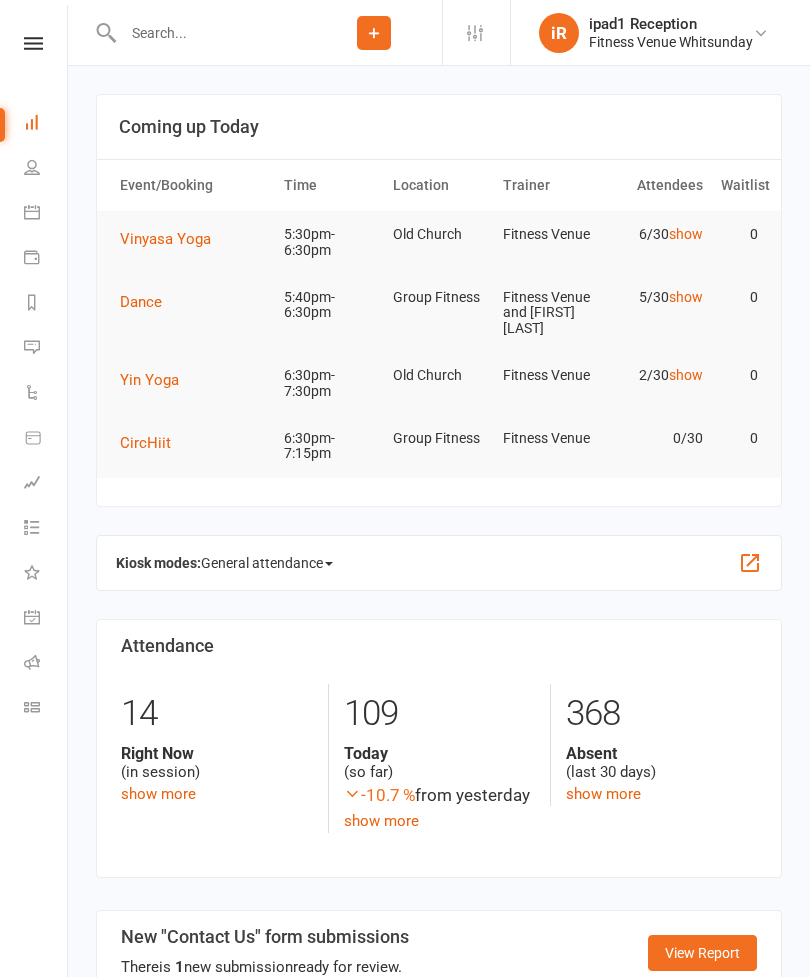 scroll, scrollTop: 0, scrollLeft: 0, axis: both 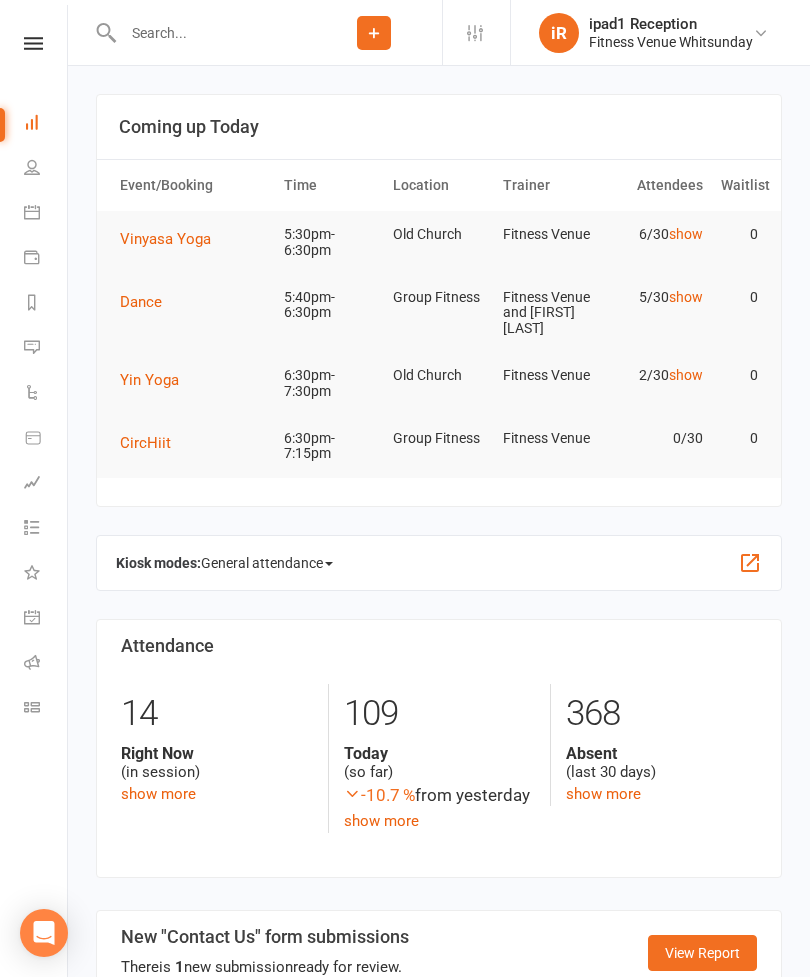 click on "CircHiit" at bounding box center (145, 443) 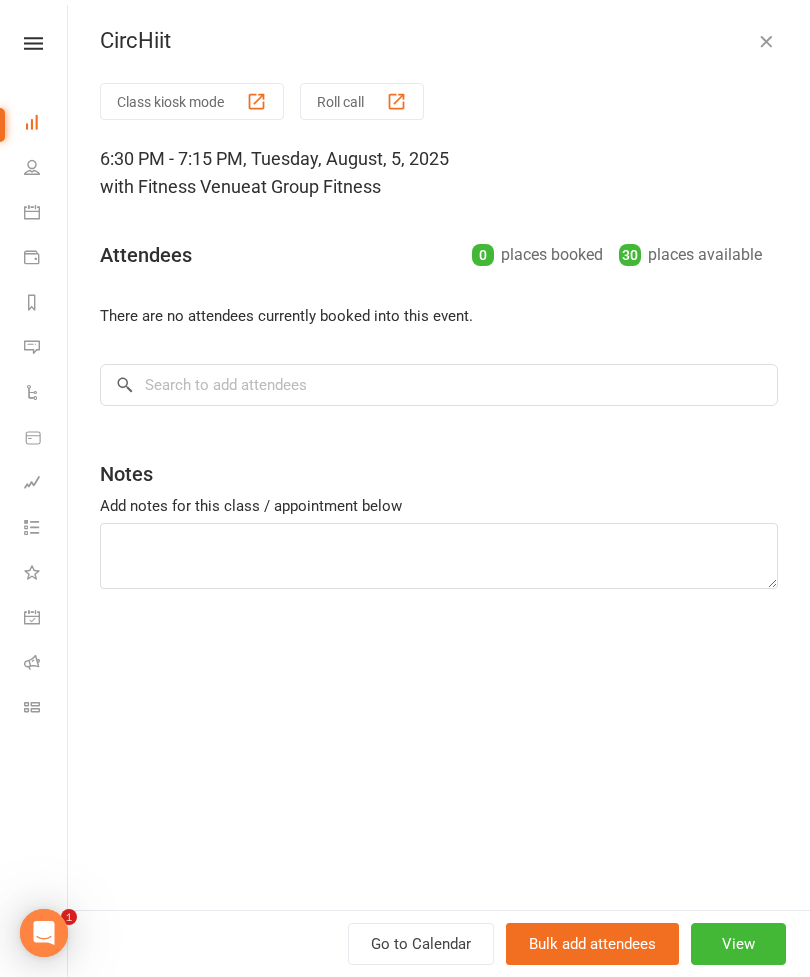 scroll, scrollTop: 0, scrollLeft: 0, axis: both 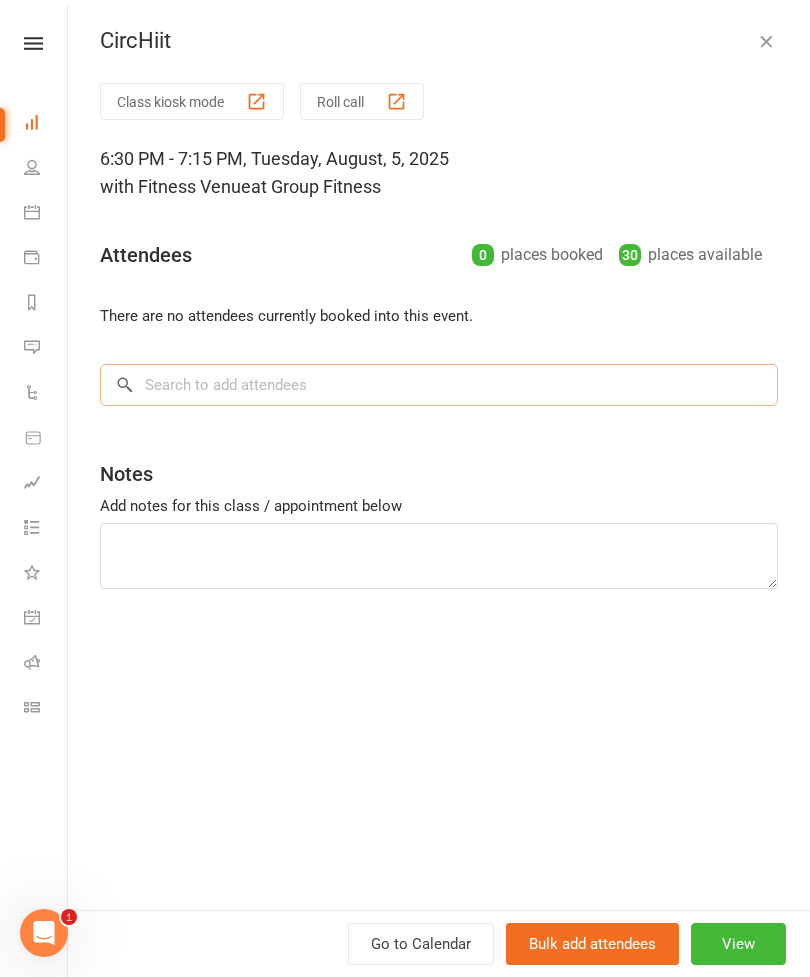 click at bounding box center [439, 385] 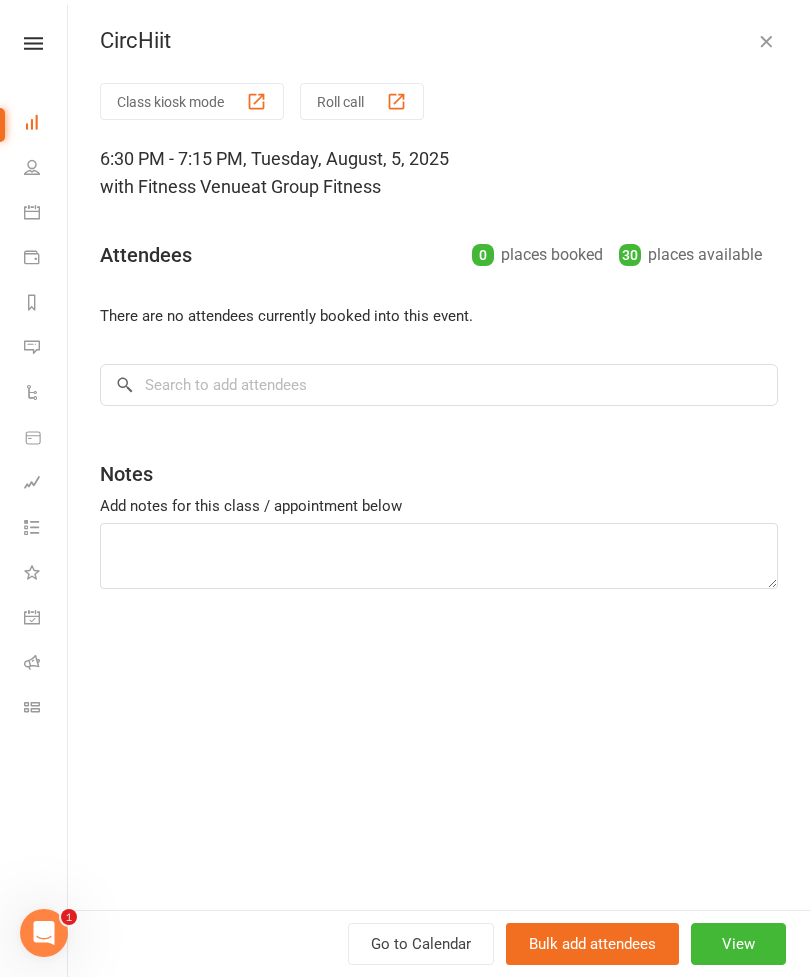 click on "Roll call" at bounding box center (362, 101) 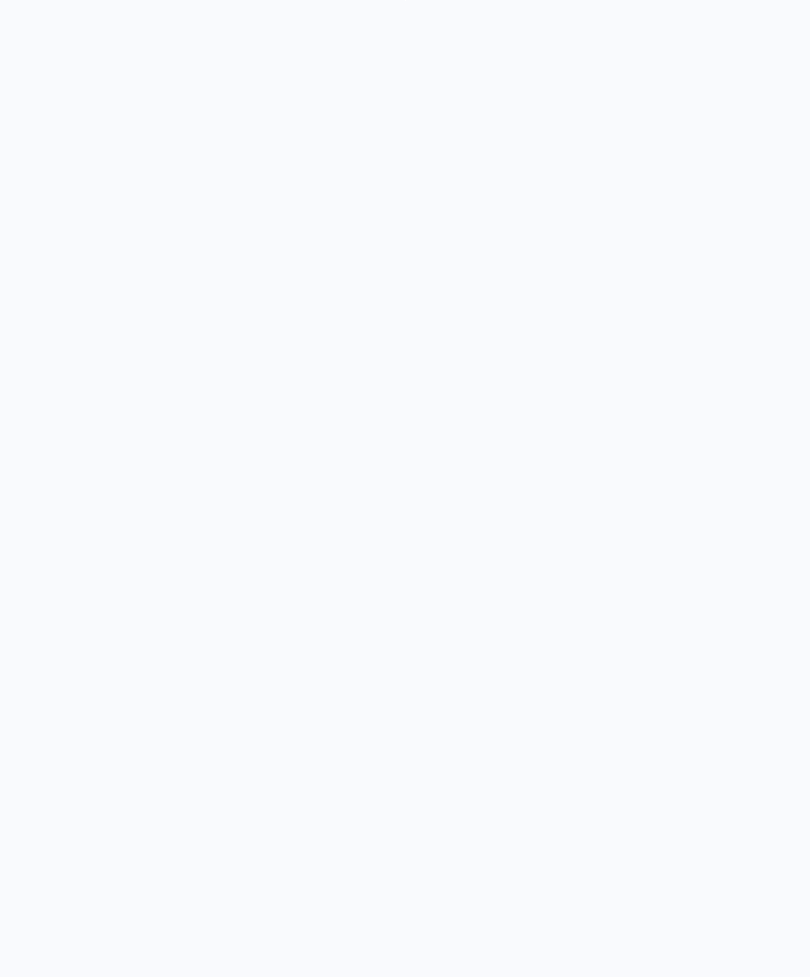scroll, scrollTop: 0, scrollLeft: 0, axis: both 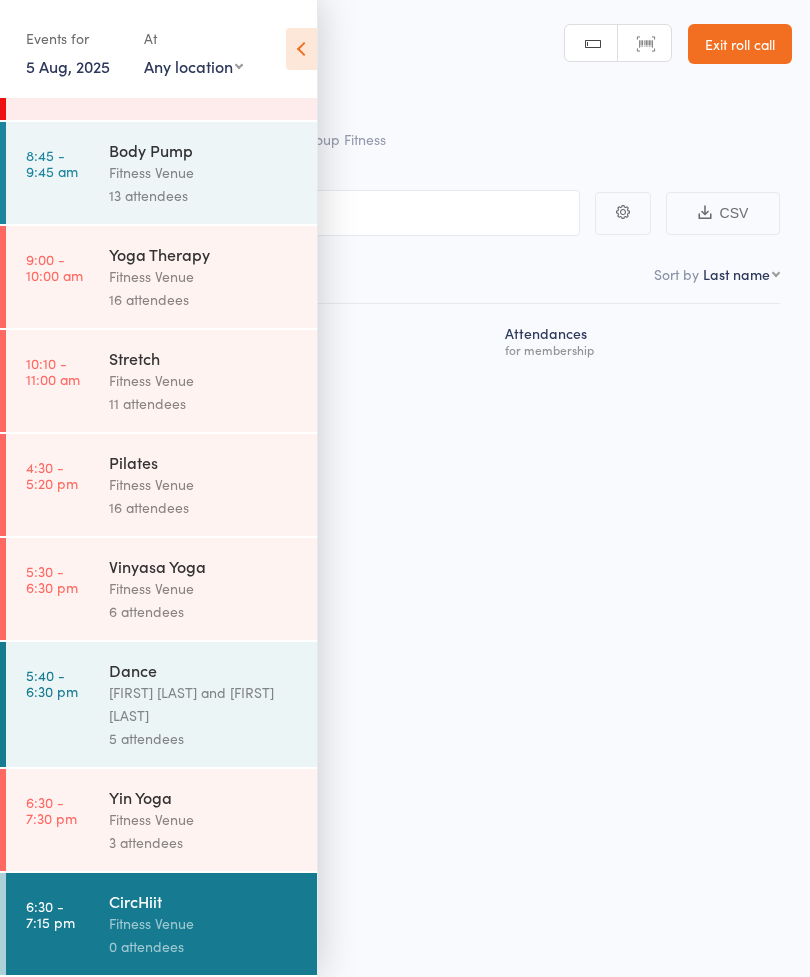 click on "Roll Call for  CircHiit 05 Aug 18:30  Fitness Venue  Group Fitness  Manual search Scanner input Exit roll call Events for 5 Aug, 2025 5 Aug, 2025
August 2025
Sun Mon Tue Wed Thu Fri Sat
31
27
28
29
30
31
01
02
32
03
04
05
06
07
08
09
33
10
11
12
13
14
15
16
34
17
18
19
20
21
22
23
35
24
25" at bounding box center [405, 488] 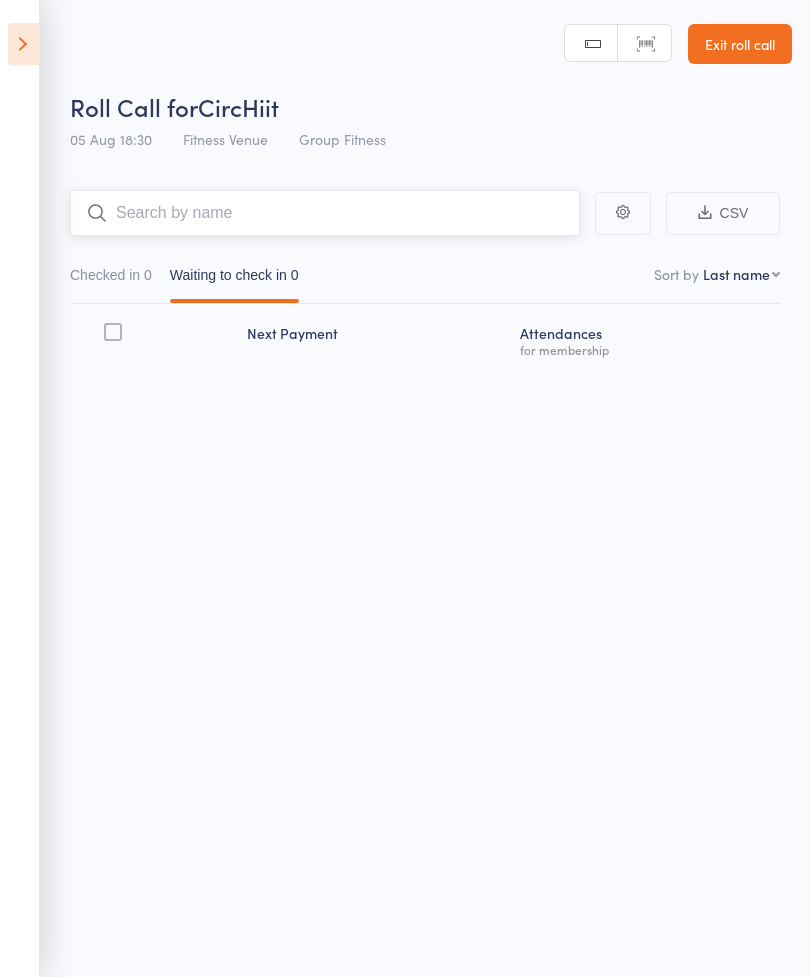 click at bounding box center (325, 213) 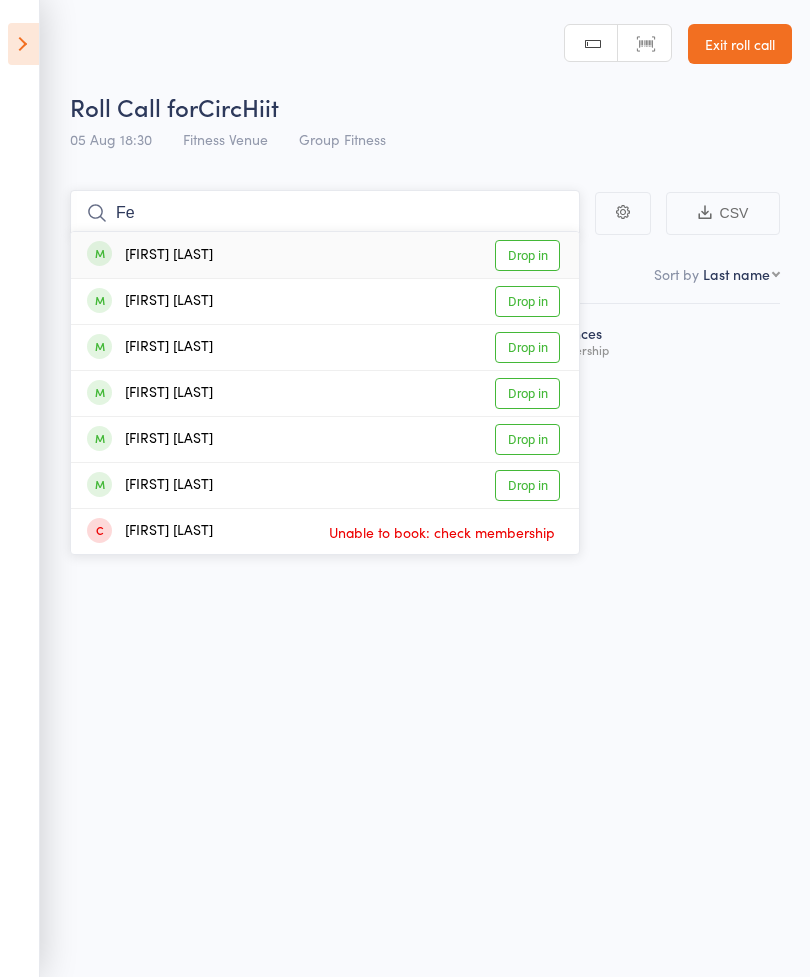 type on "F" 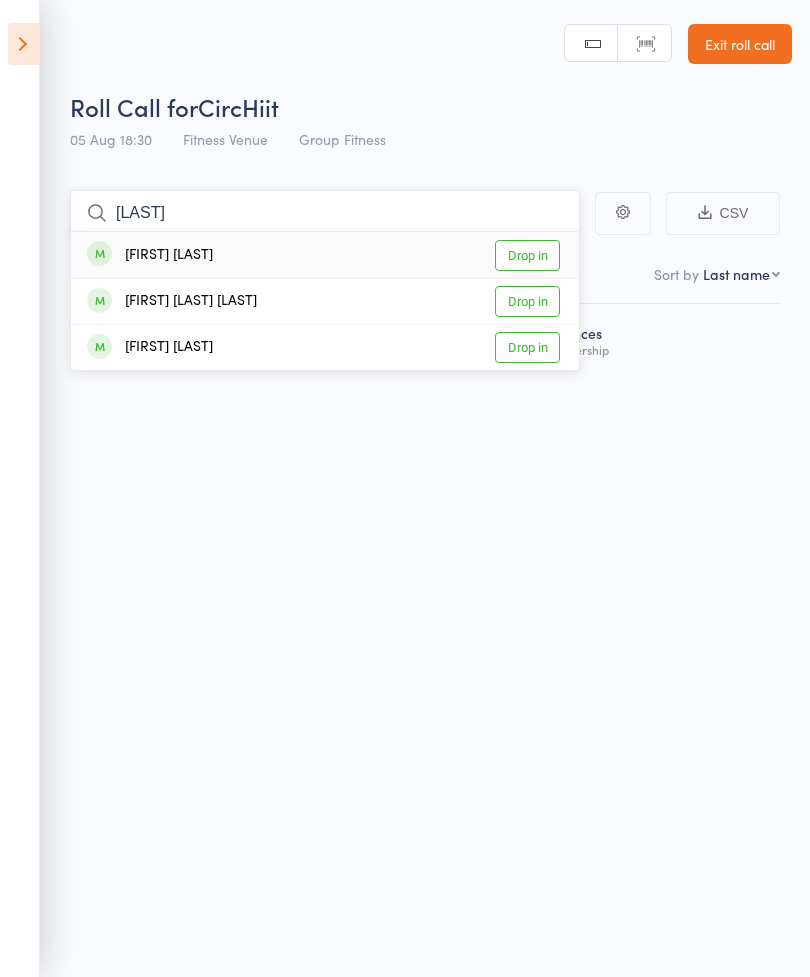 type on "Munoz" 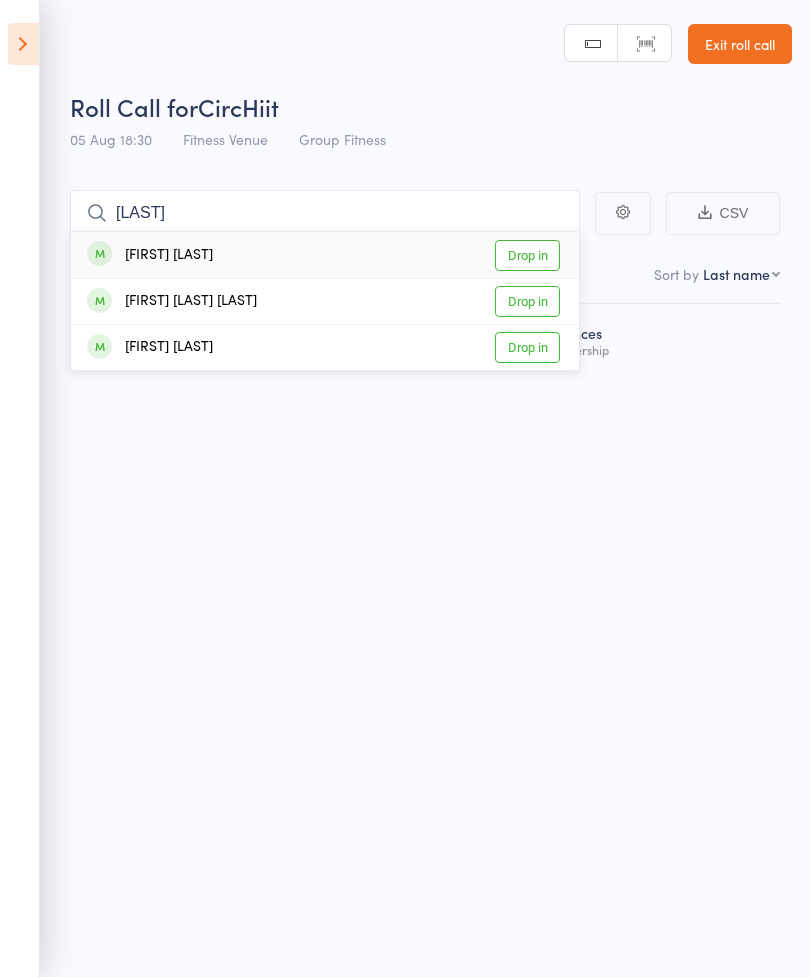 click on "Drop in" at bounding box center [527, 301] 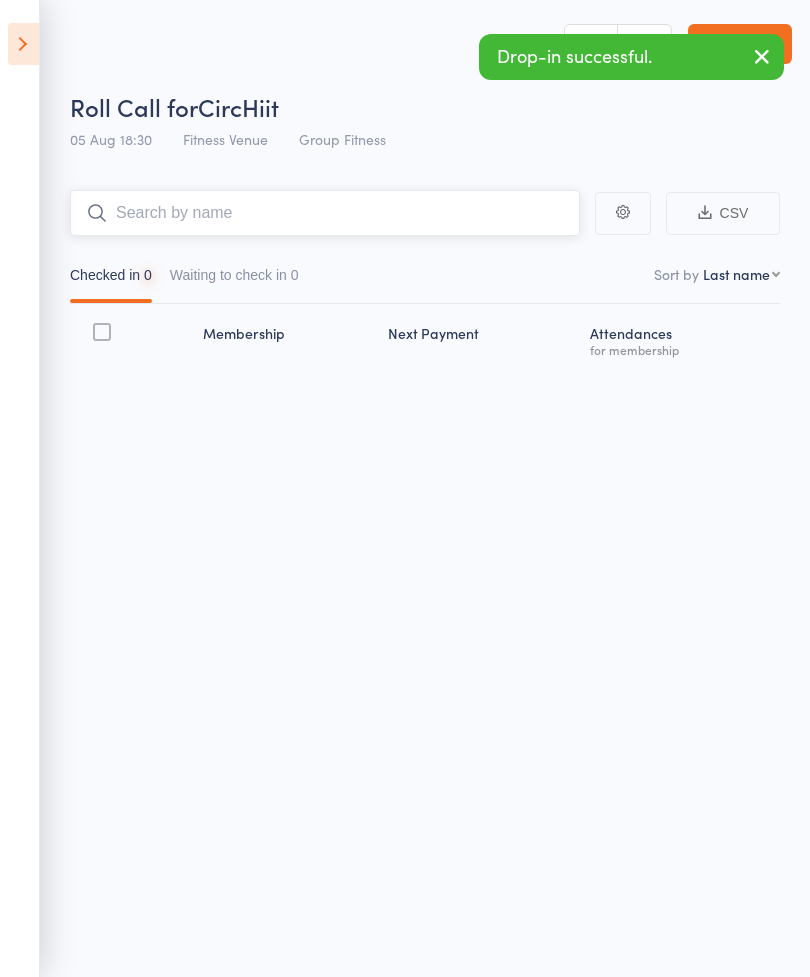 click at bounding box center (325, 213) 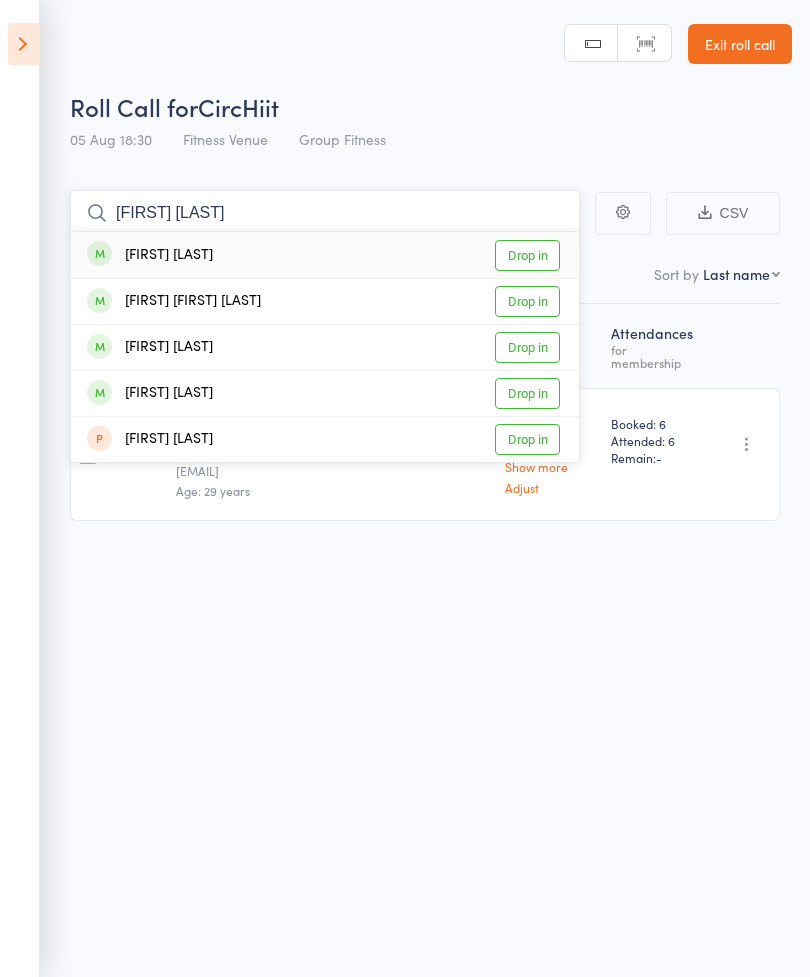 type on "Gabriela g" 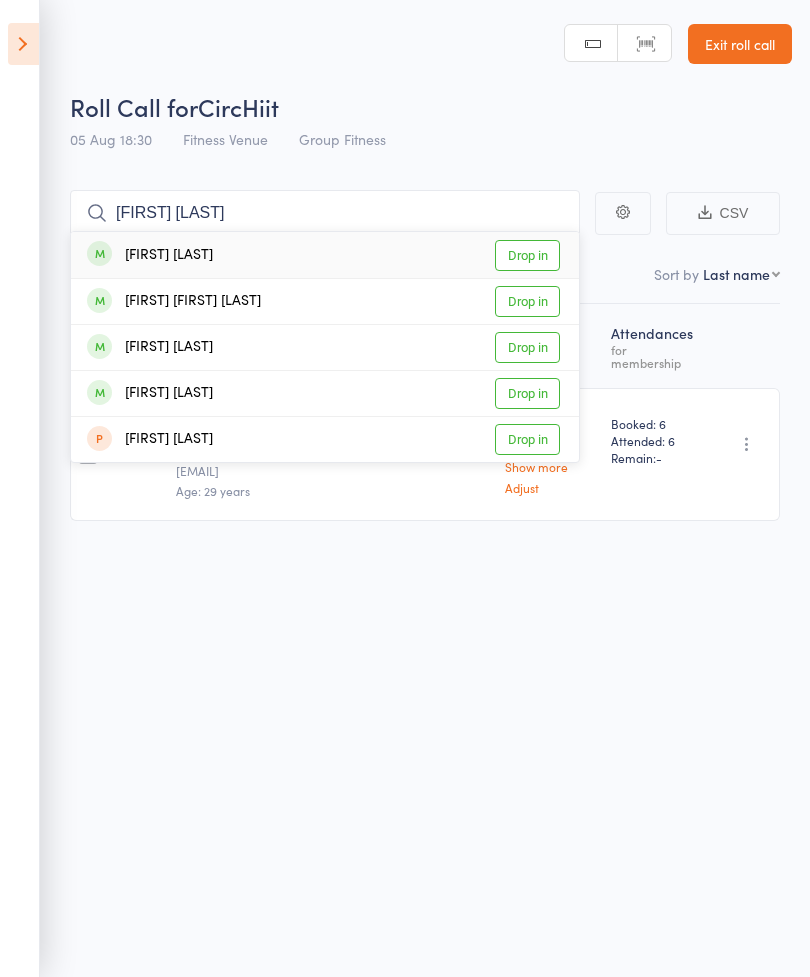 click on "Drop in" at bounding box center (527, 255) 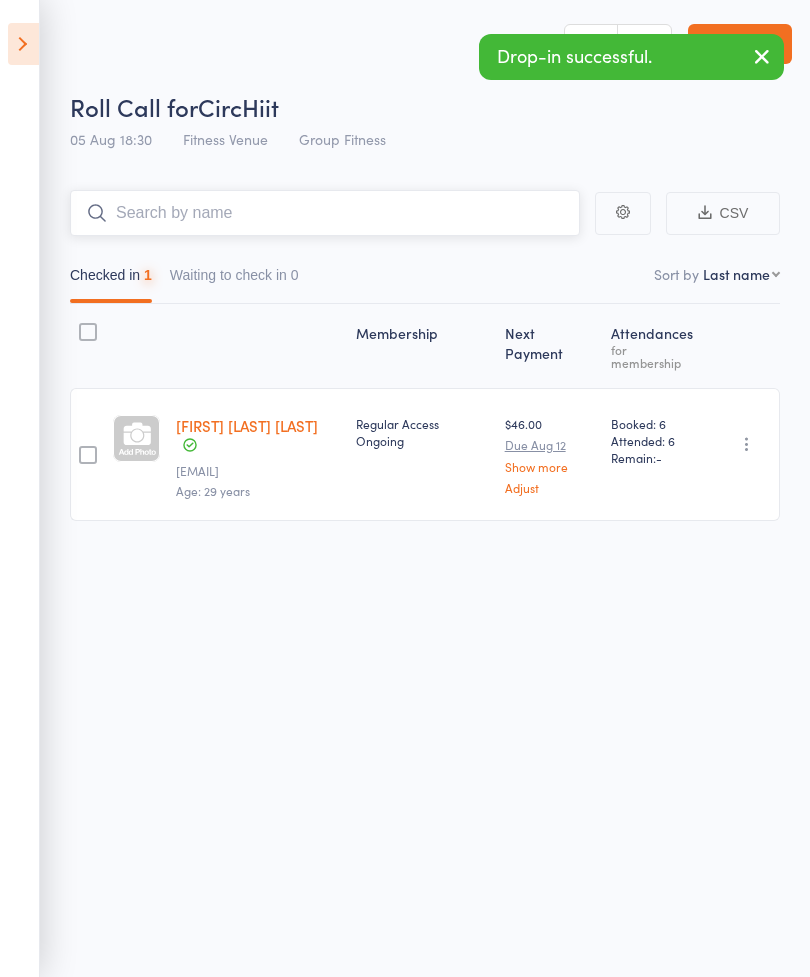click at bounding box center [325, 213] 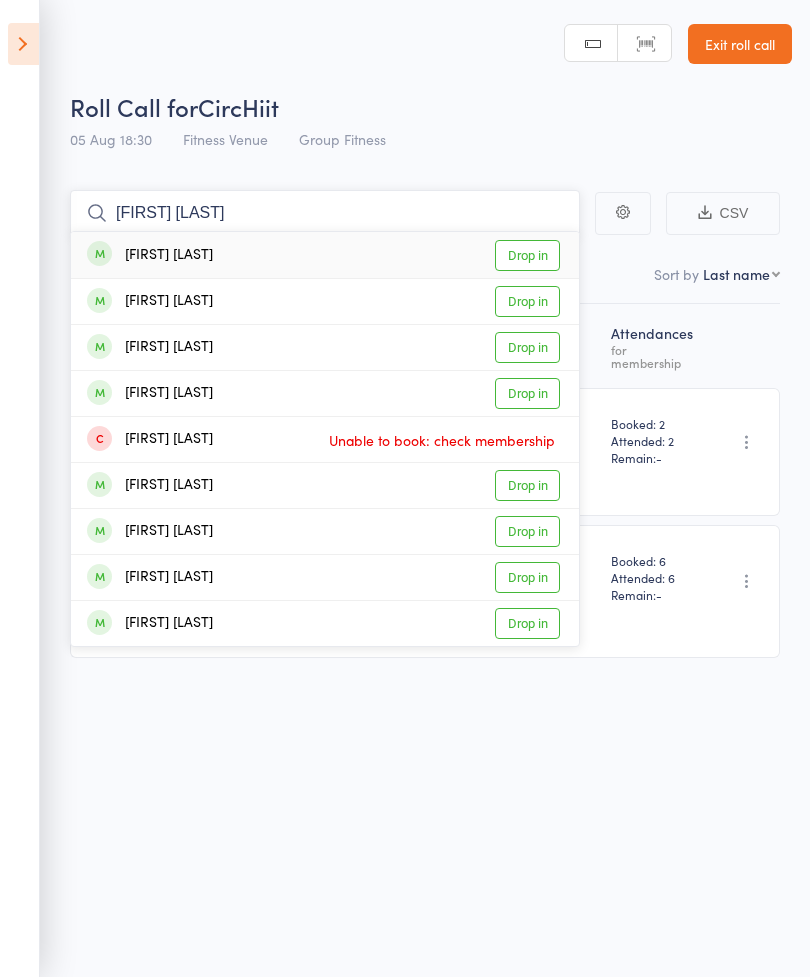 type on "Tomas agui" 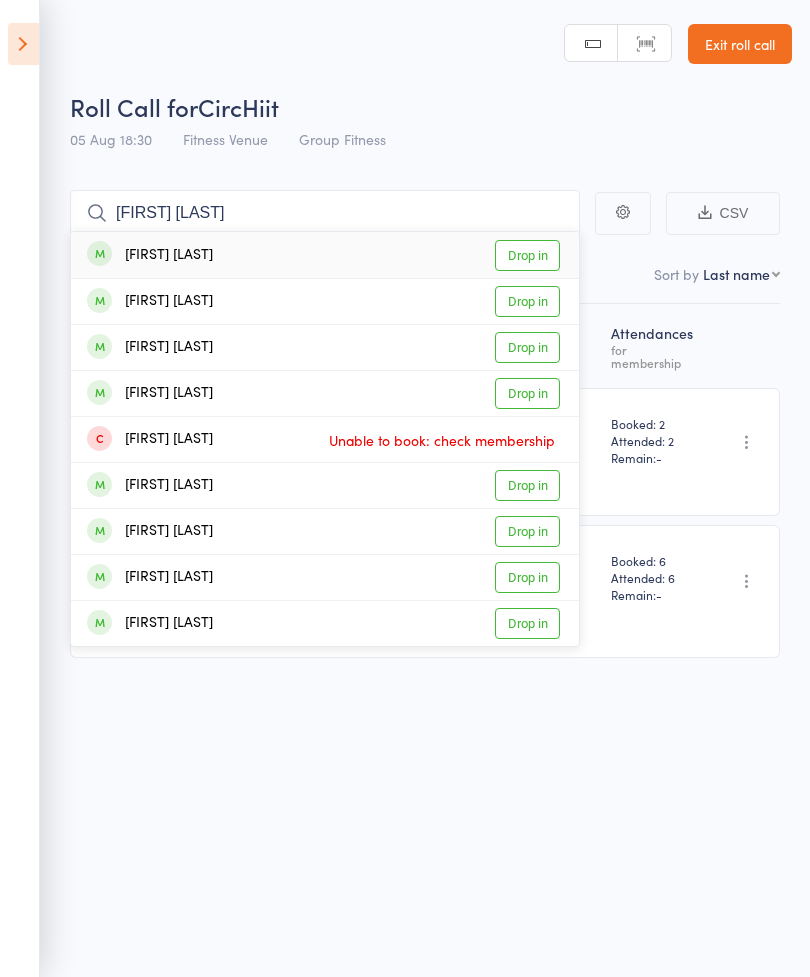 click on "Drop in" at bounding box center [527, 255] 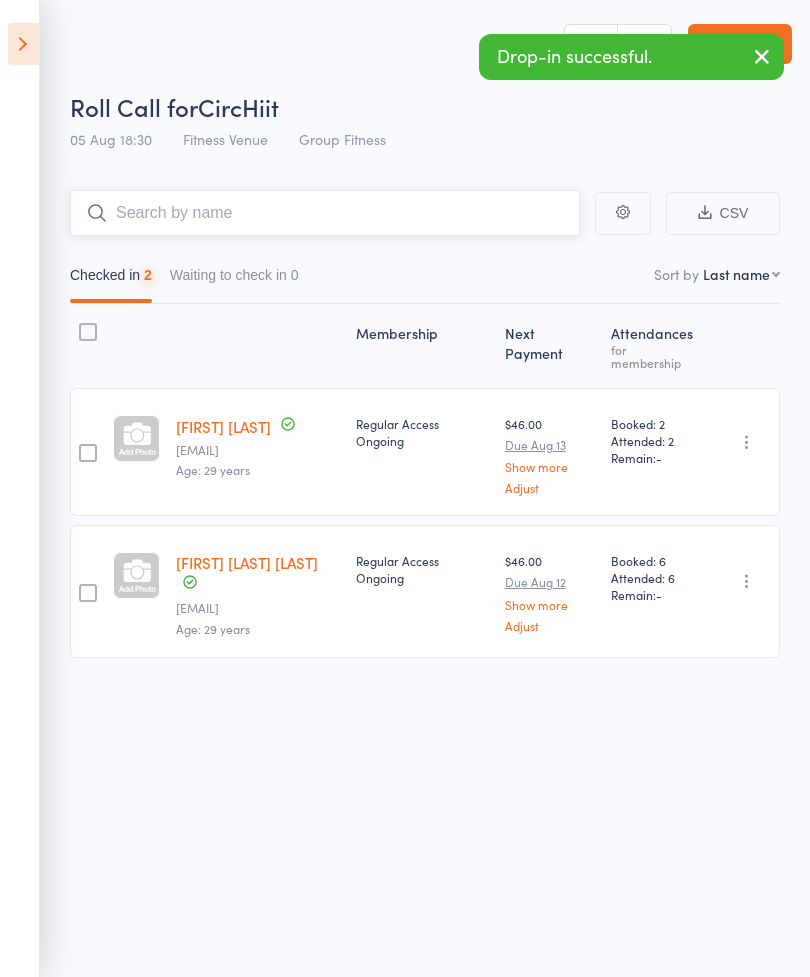 click at bounding box center [325, 213] 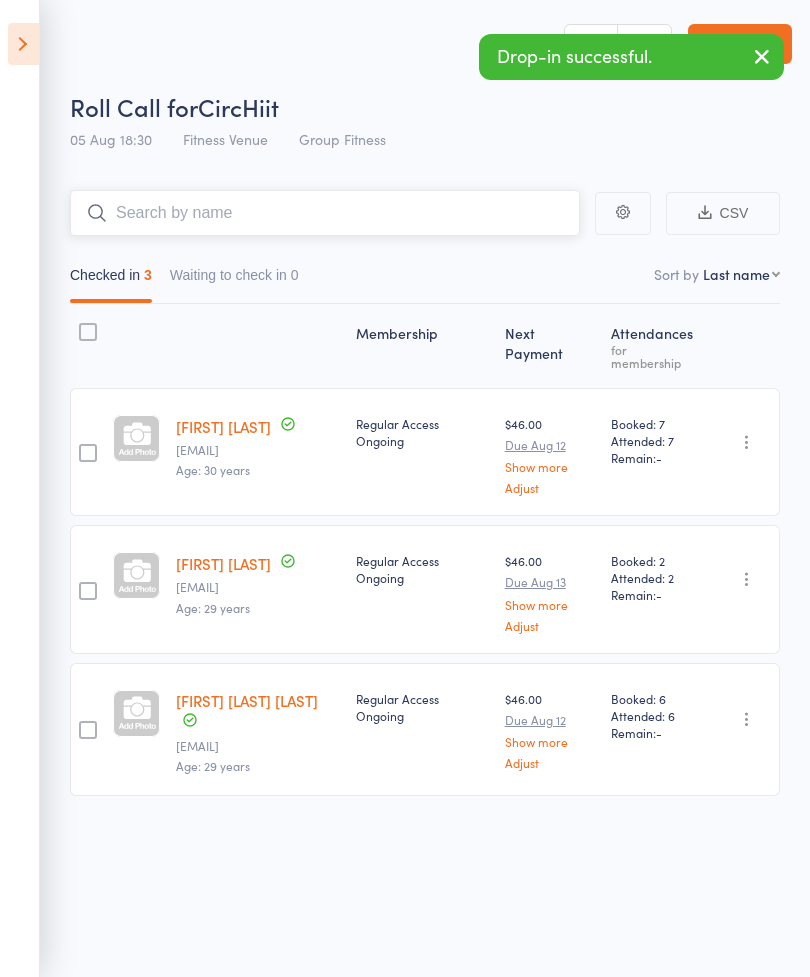 click at bounding box center (325, 213) 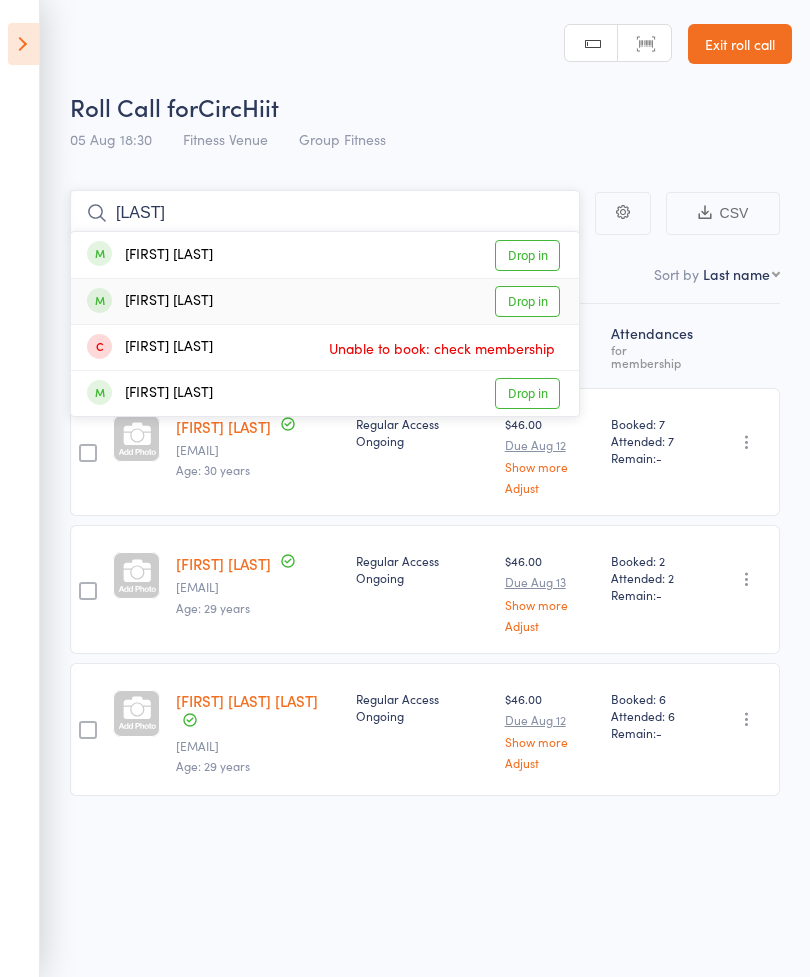 type on "Veliz" 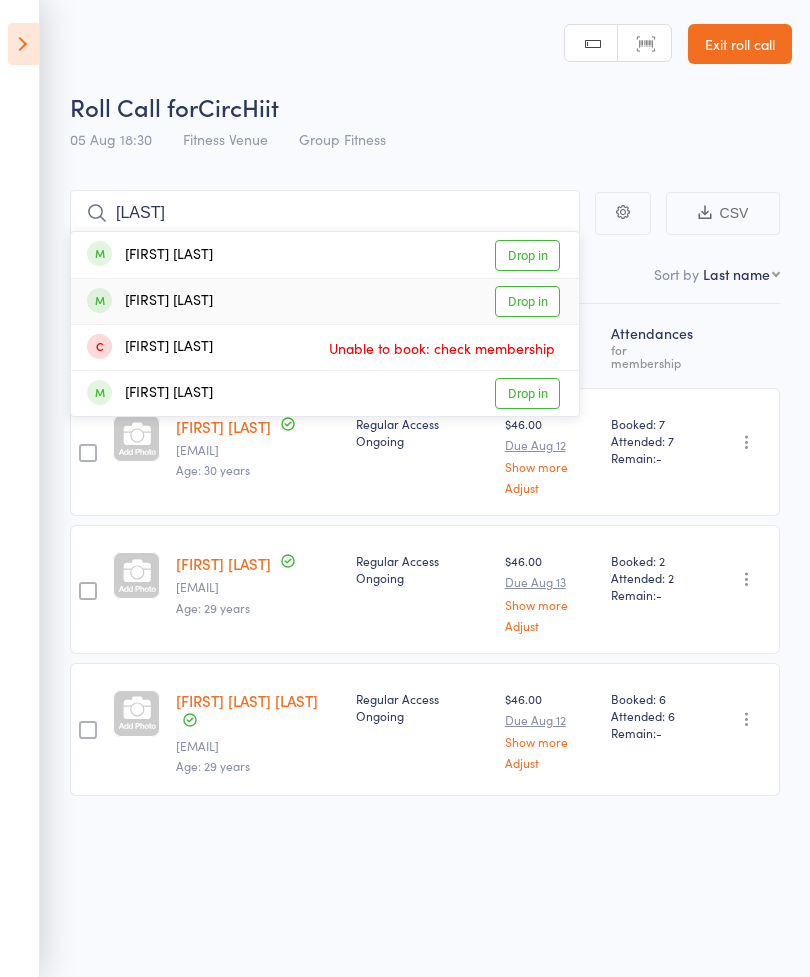 click on "Drop in" at bounding box center [527, 301] 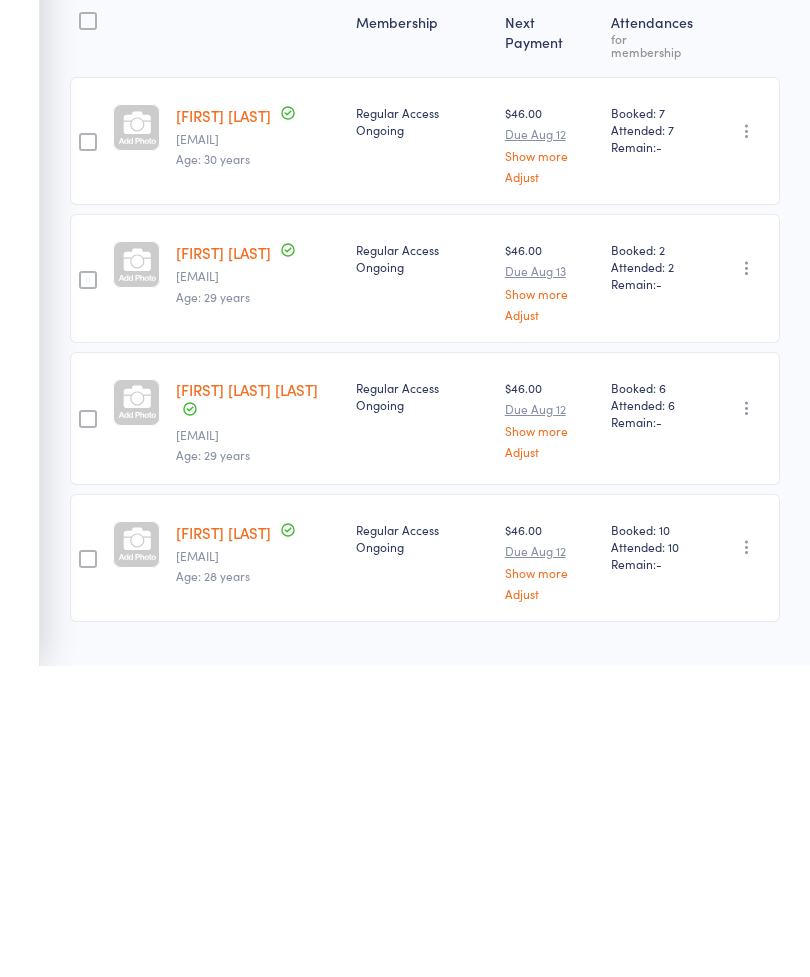 scroll, scrollTop: 51, scrollLeft: 0, axis: vertical 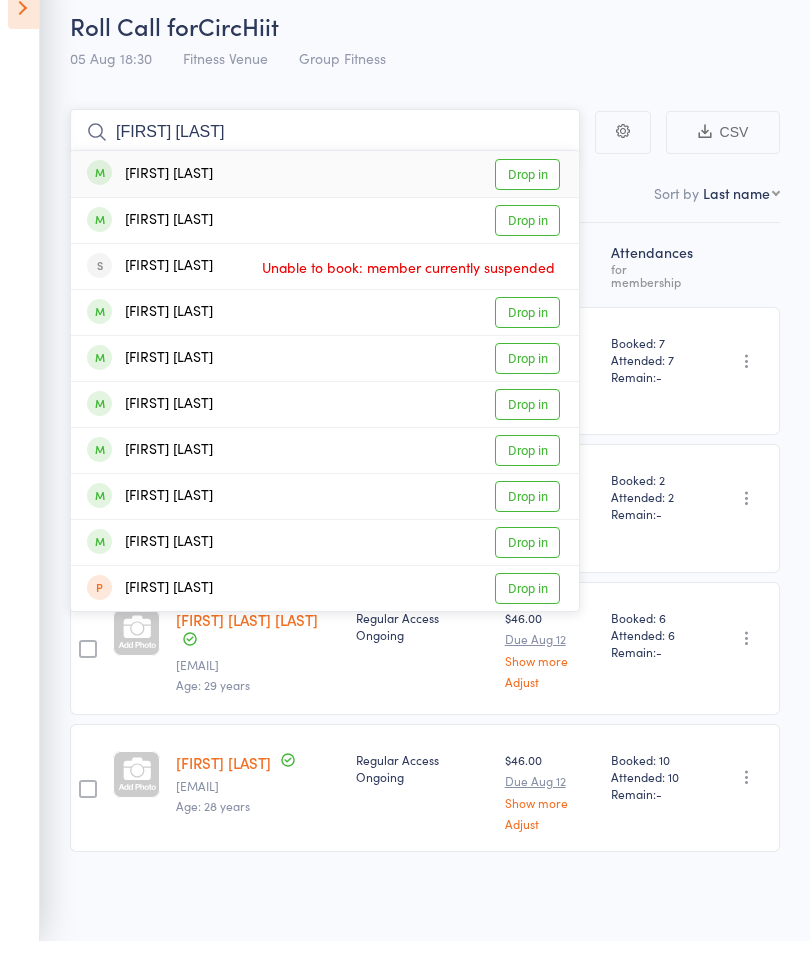 type on "Nicolas as" 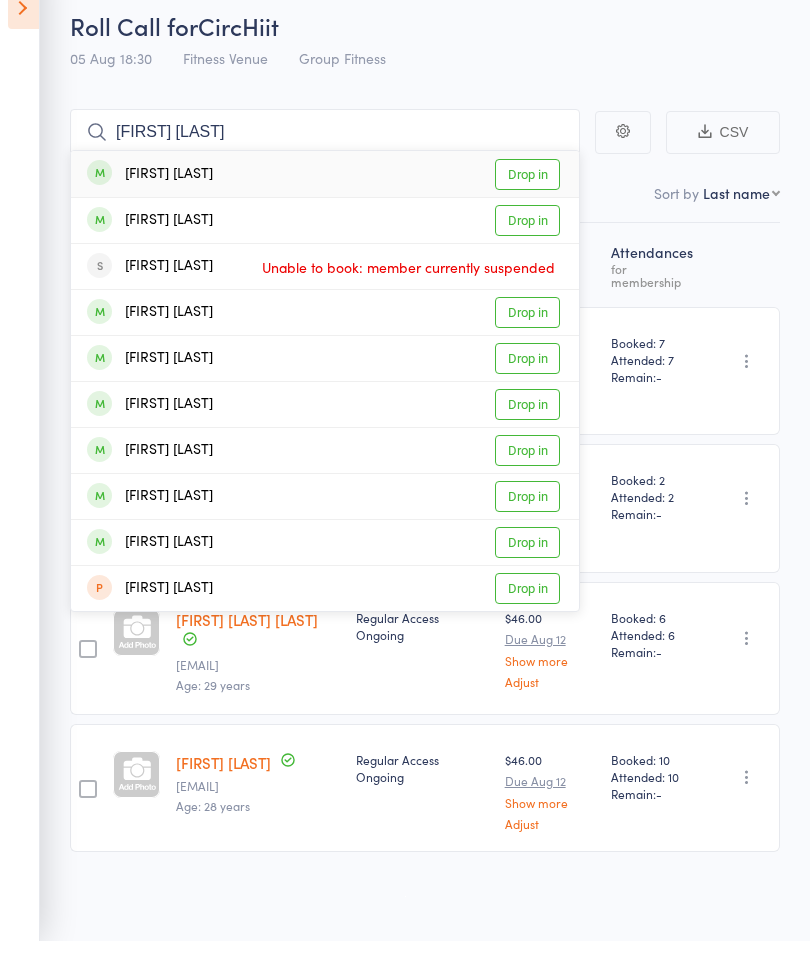 click on "Drop in" at bounding box center [527, 210] 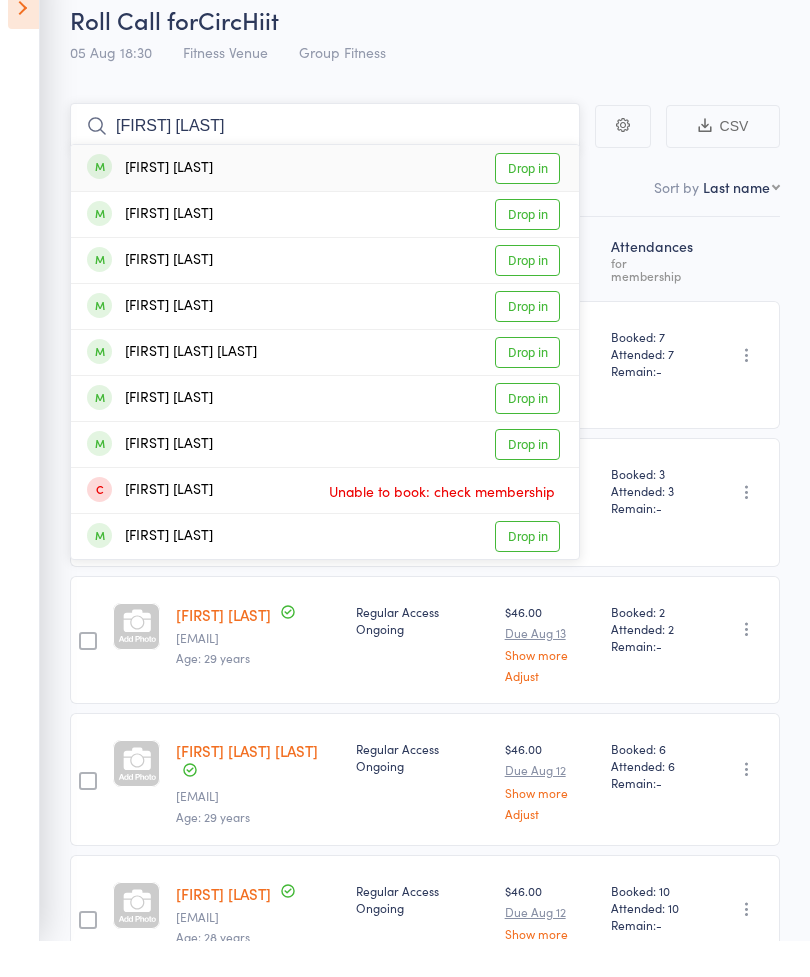 type on "Juan de" 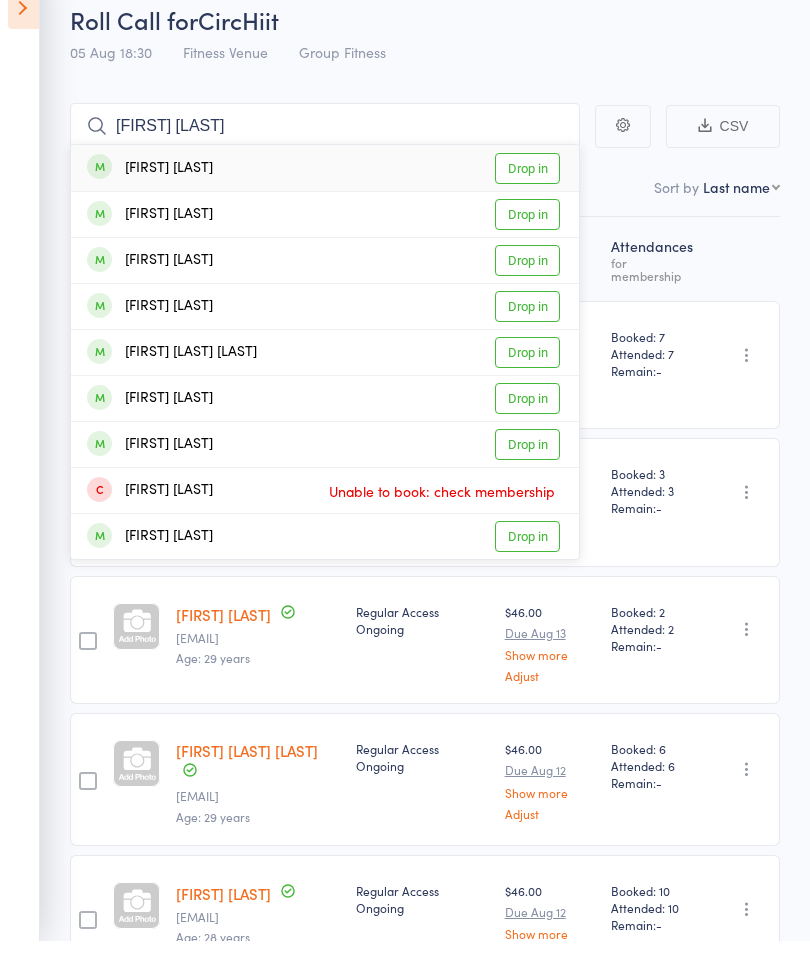 click on "Drop in" at bounding box center (527, 204) 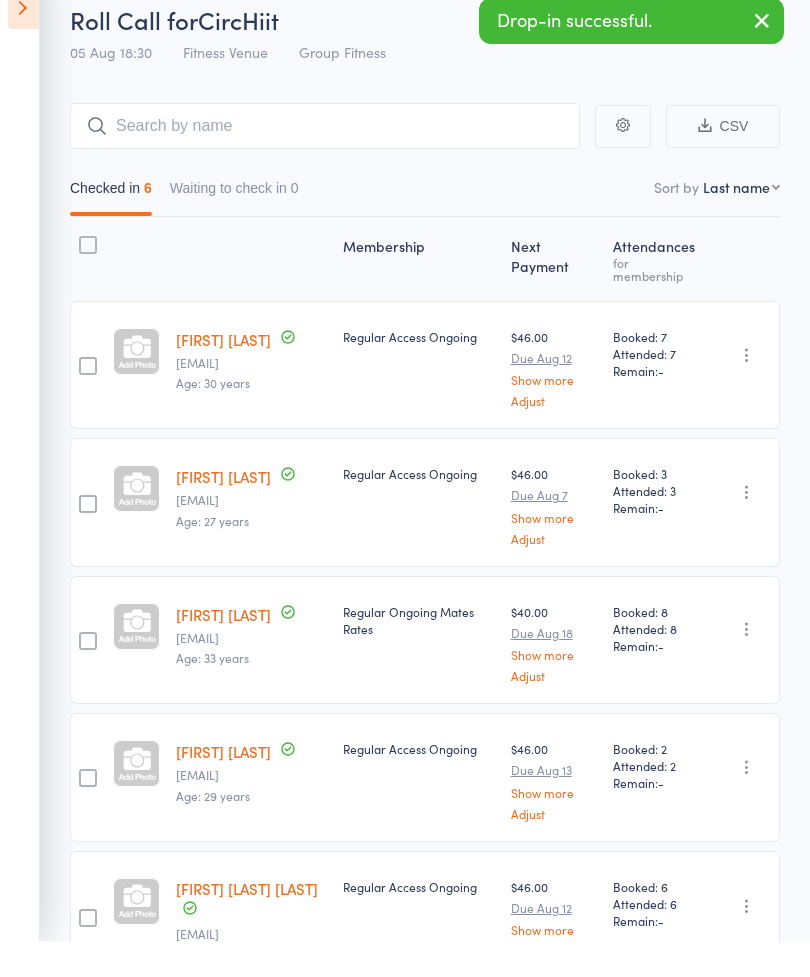 click at bounding box center [762, 58] 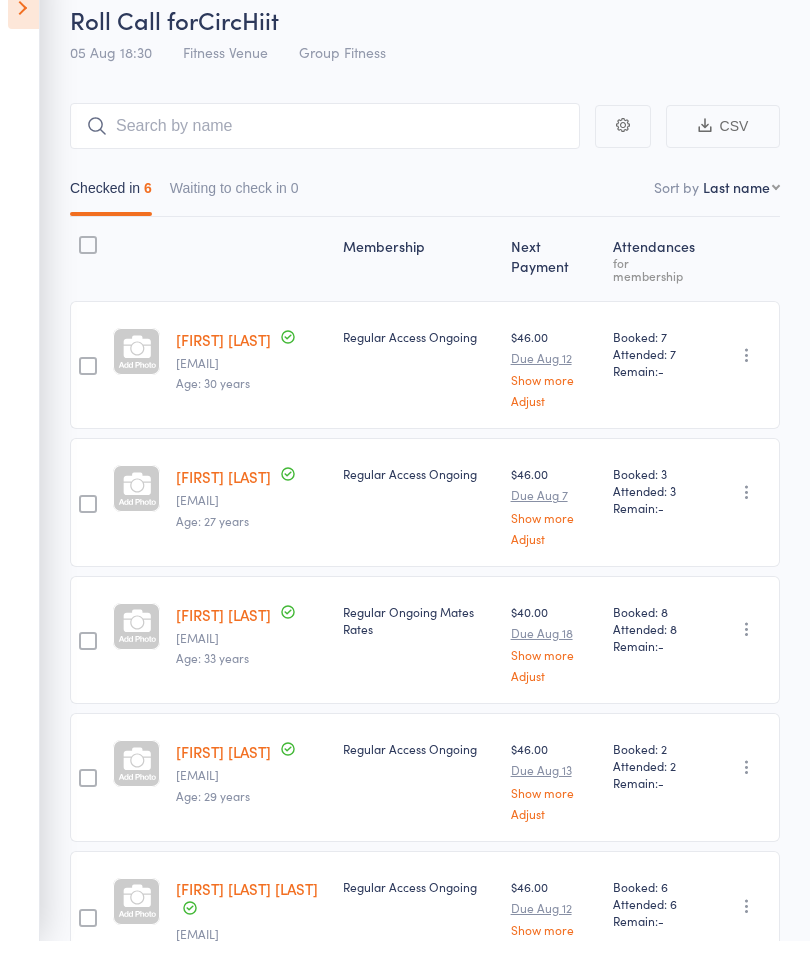 scroll, scrollTop: 87, scrollLeft: 0, axis: vertical 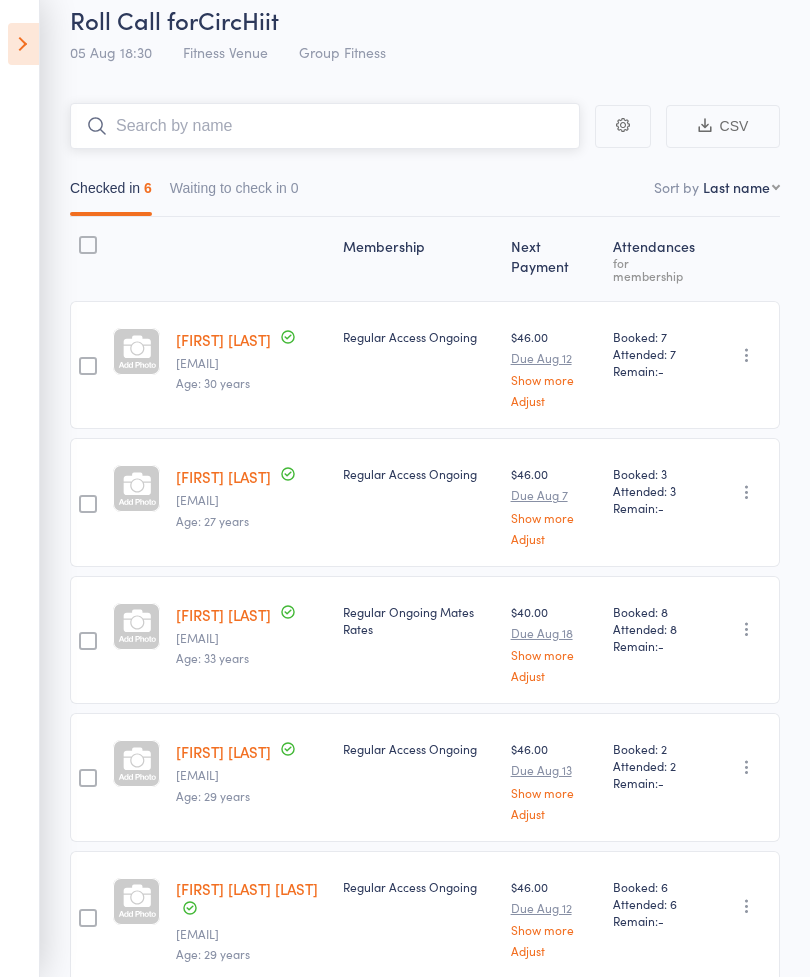 click at bounding box center [325, 126] 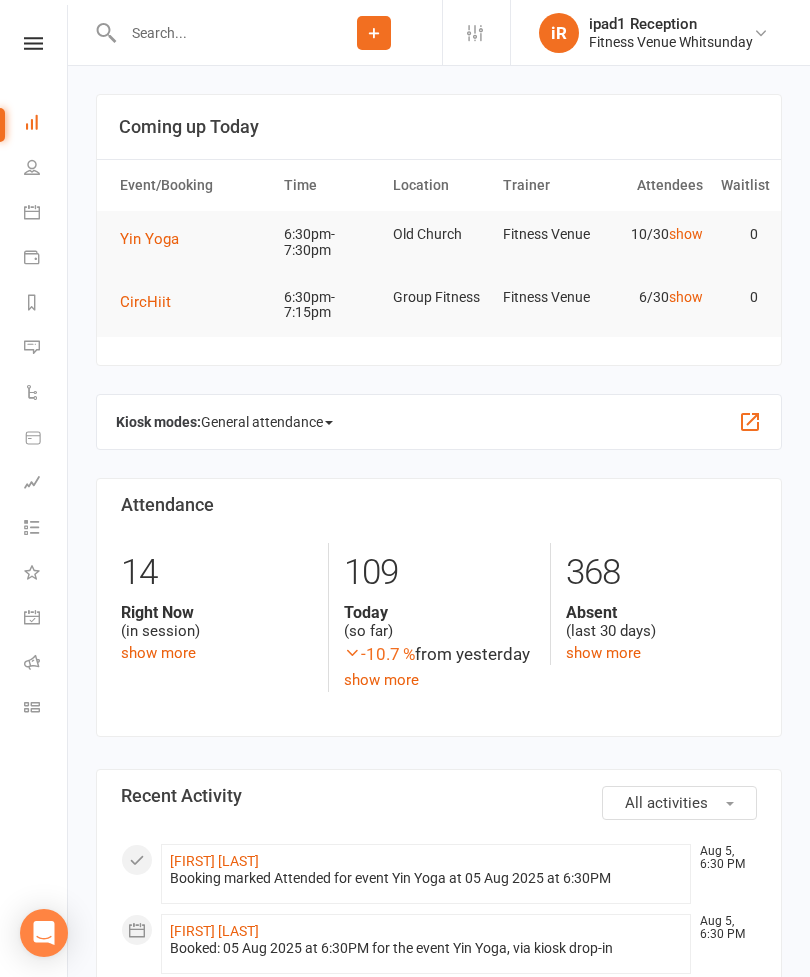 scroll, scrollTop: 0, scrollLeft: 0, axis: both 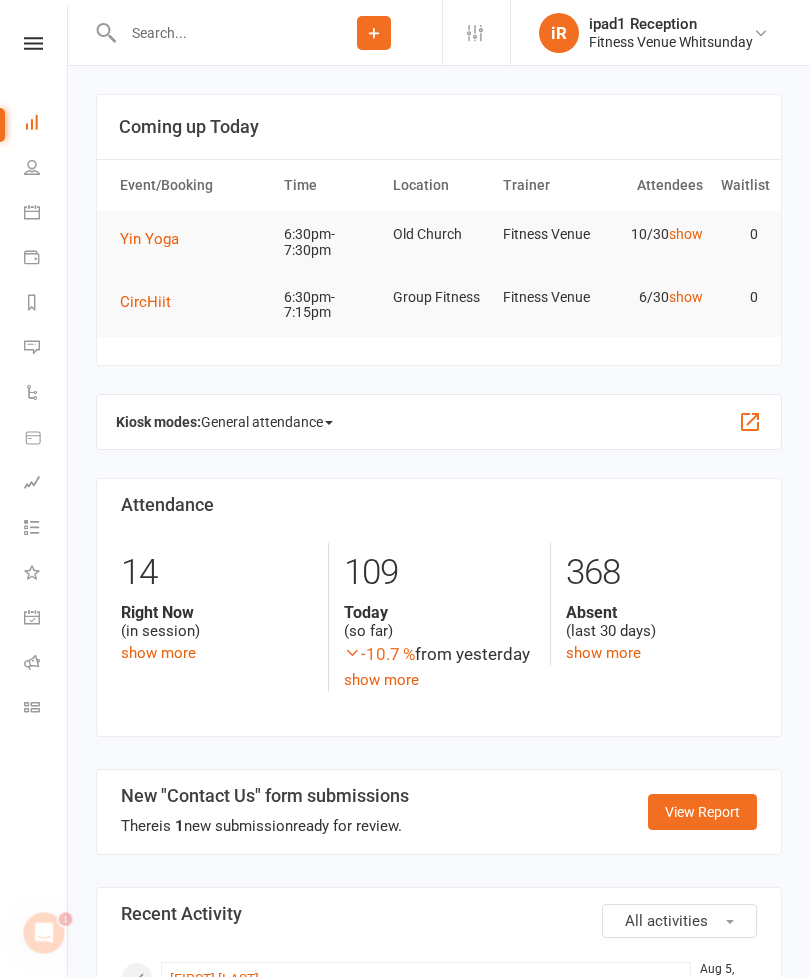 click on "CircHiit" at bounding box center [145, 302] 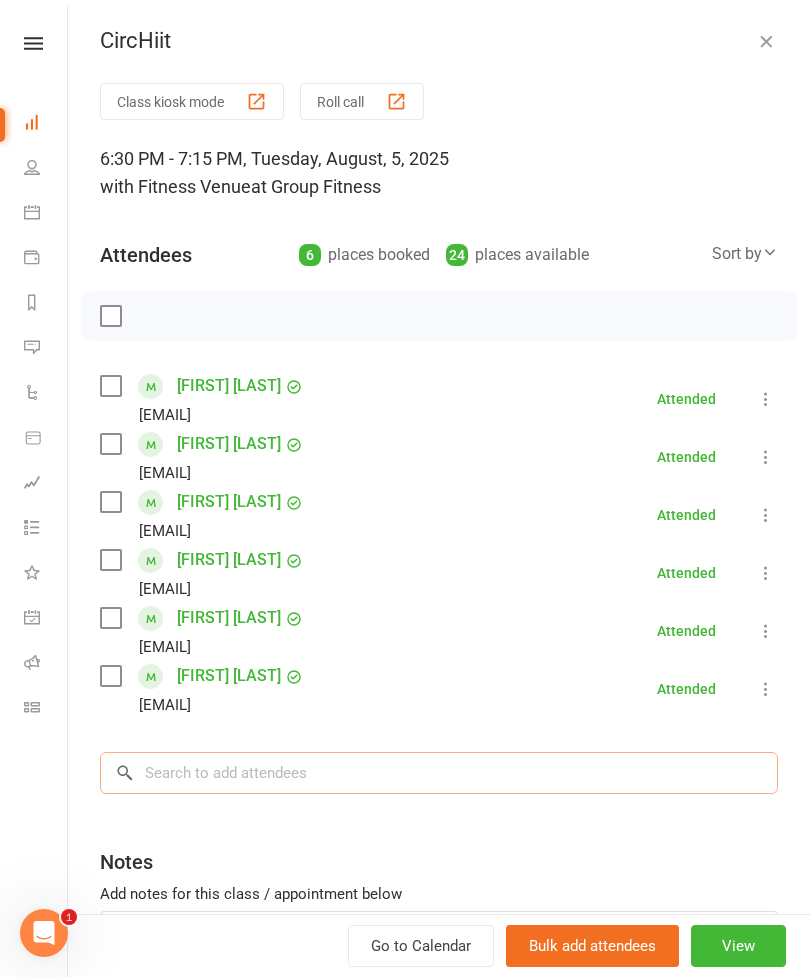 click at bounding box center (439, 773) 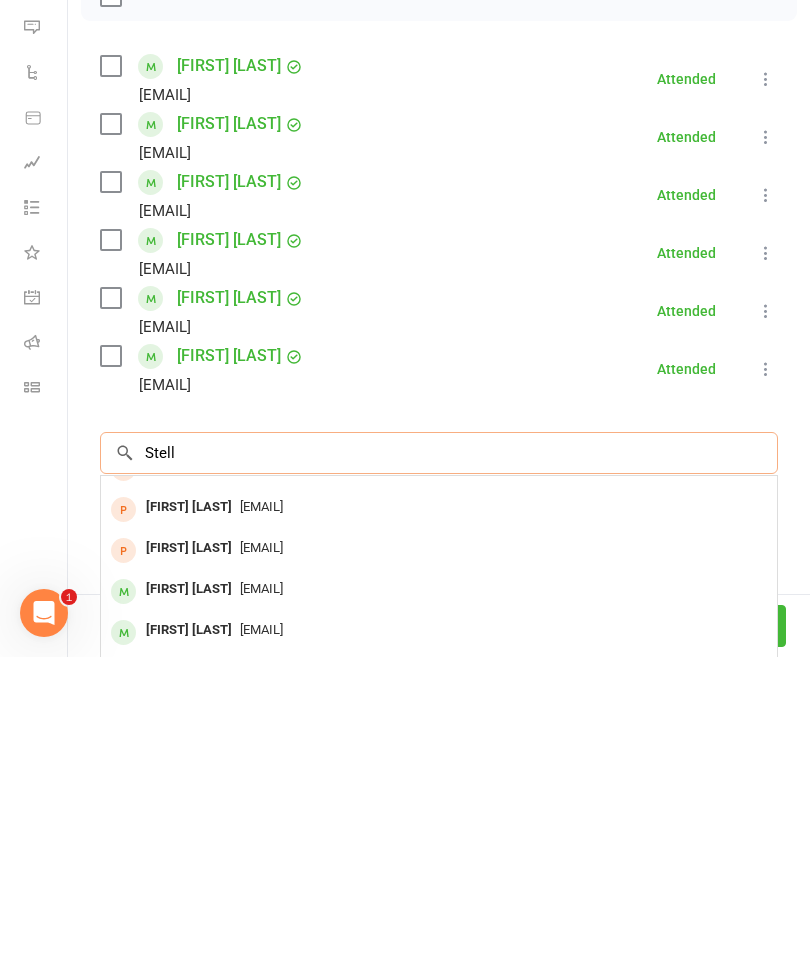 scroll, scrollTop: 28, scrollLeft: 0, axis: vertical 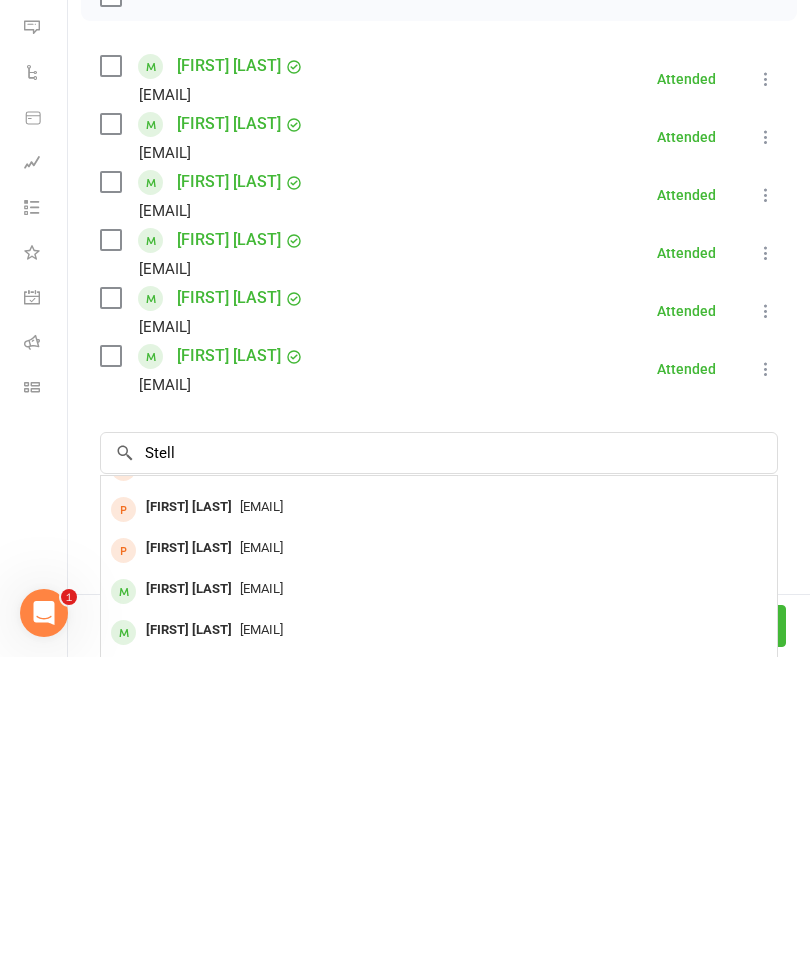 click on "Streeter.jane@gmail.com" at bounding box center (439, 909) 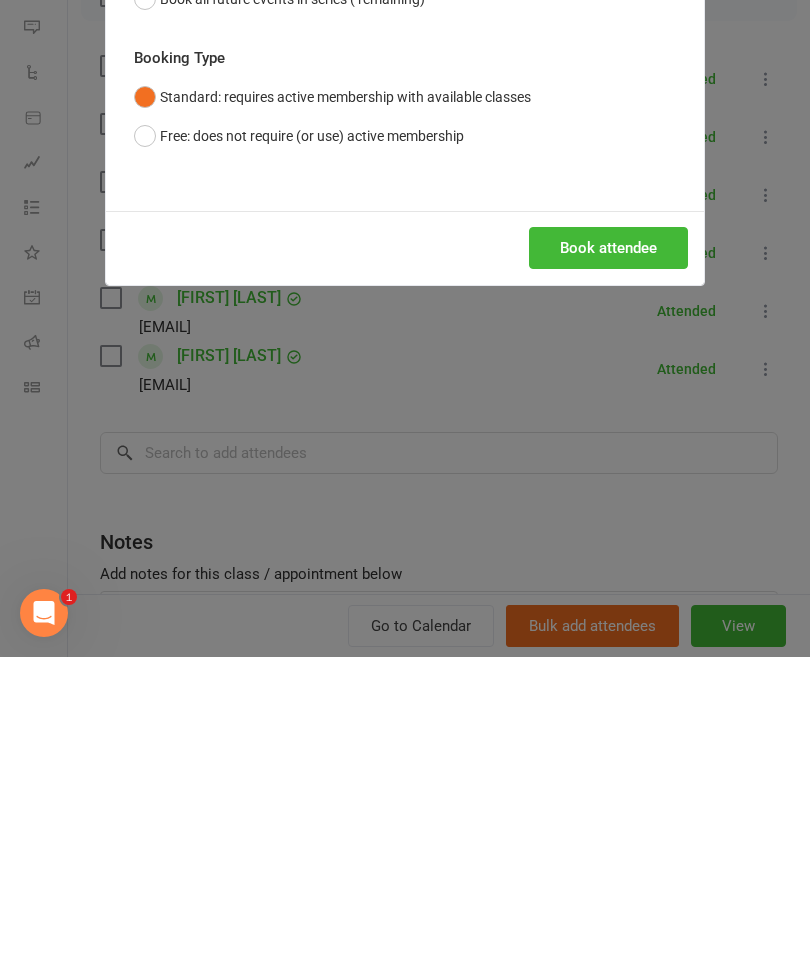 scroll, scrollTop: 445, scrollLeft: 0, axis: vertical 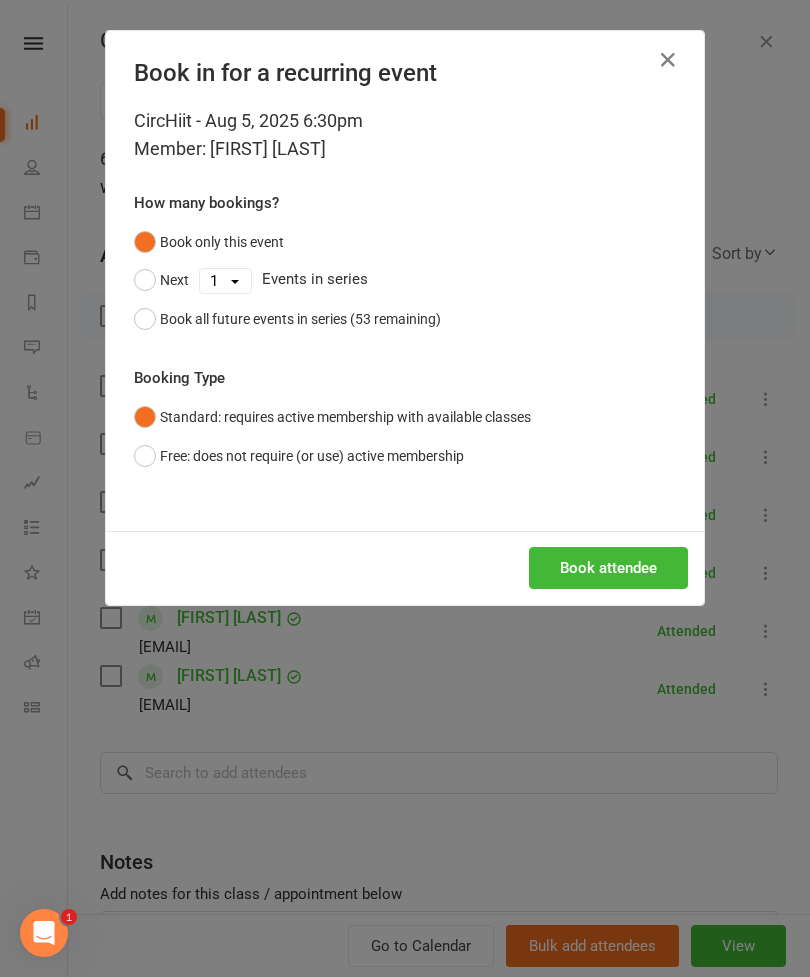 click on "Book attendee" at bounding box center [608, 568] 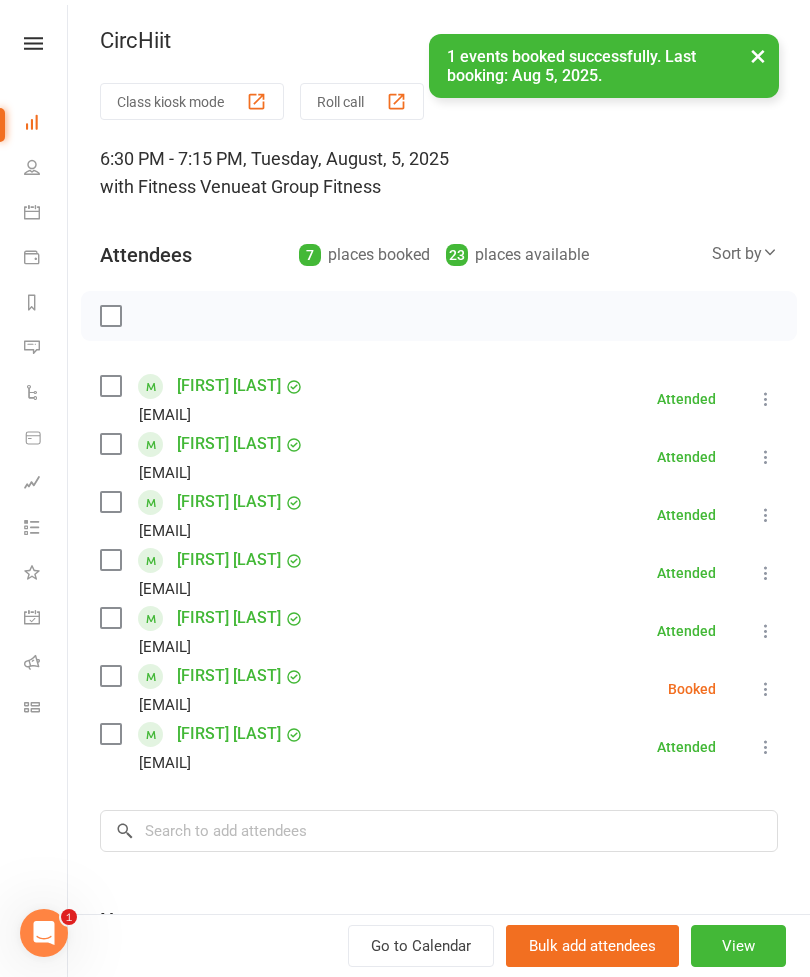 click on "Roll call" at bounding box center [362, 101] 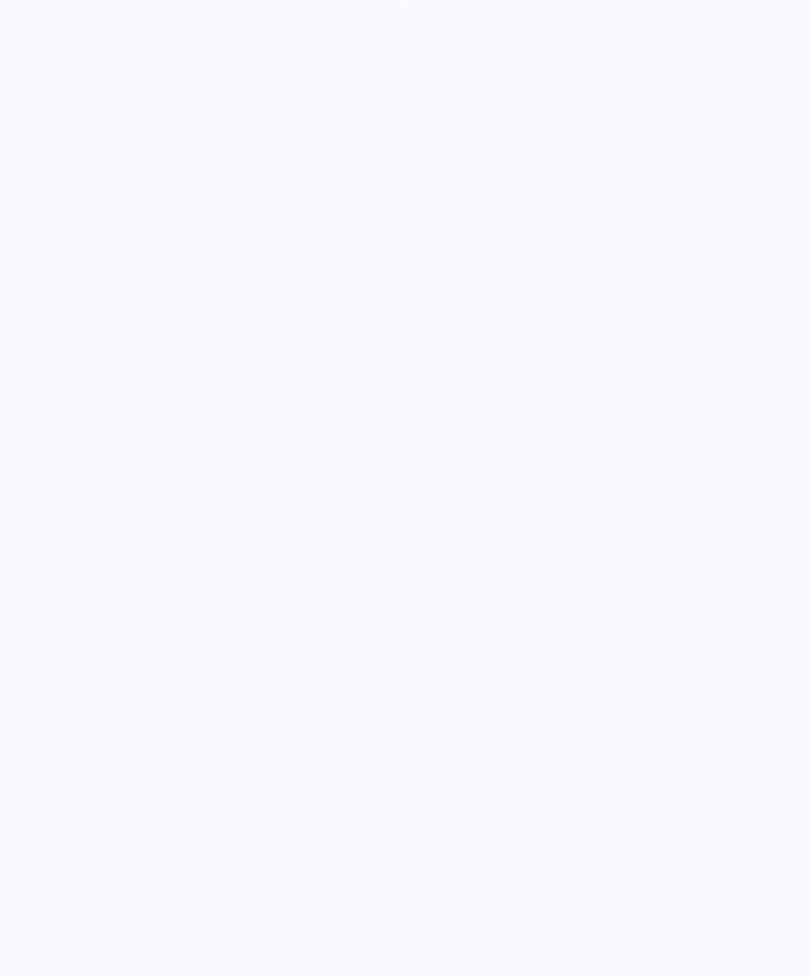 scroll, scrollTop: 0, scrollLeft: 0, axis: both 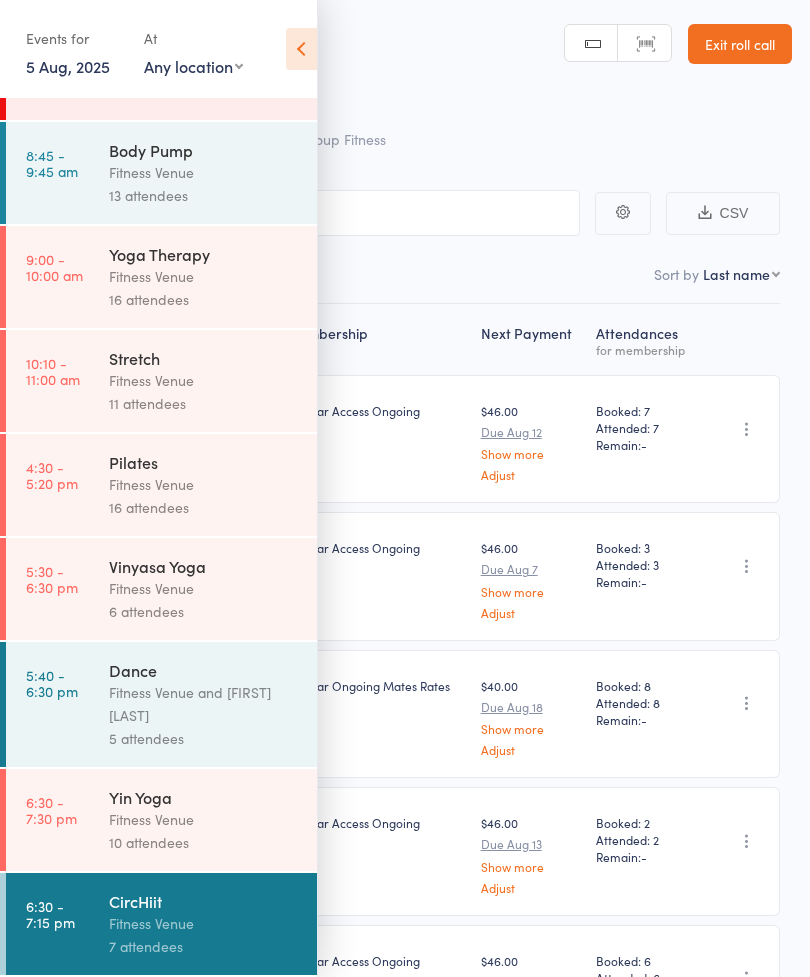 click at bounding box center [301, 49] 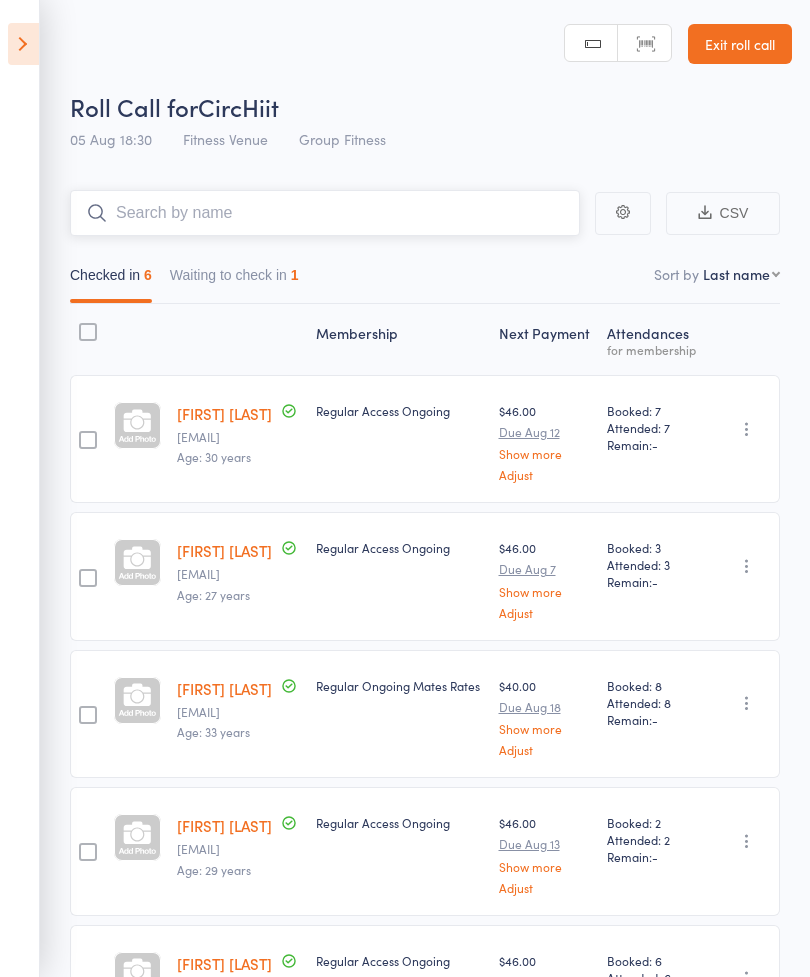 click at bounding box center (325, 213) 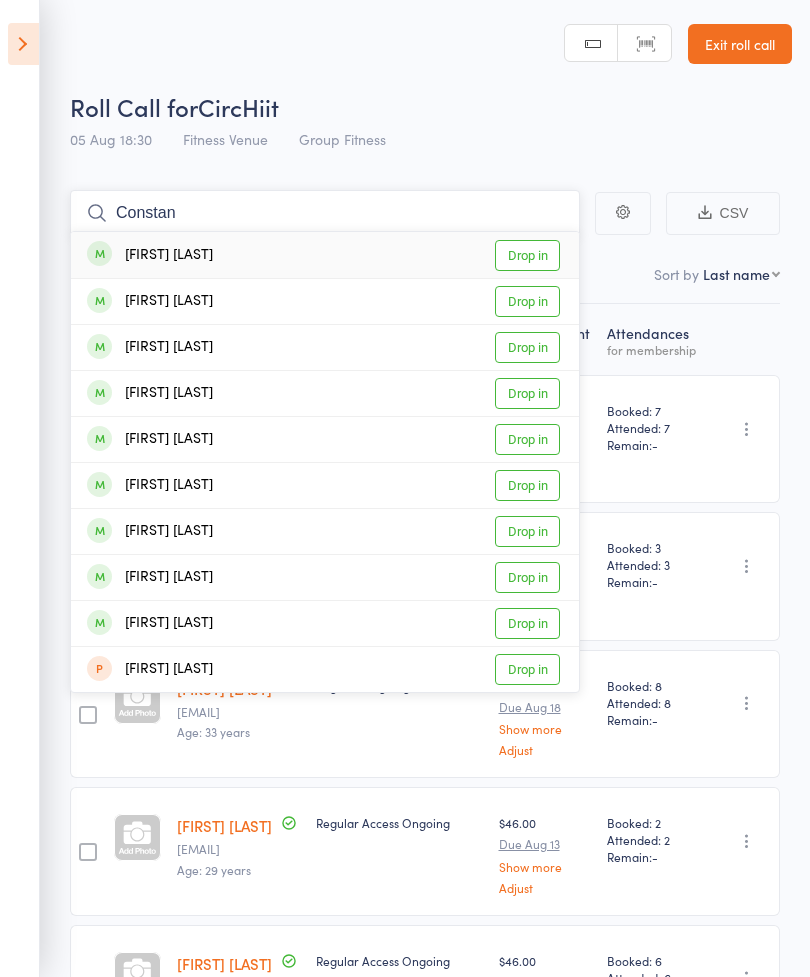 type on "Constan" 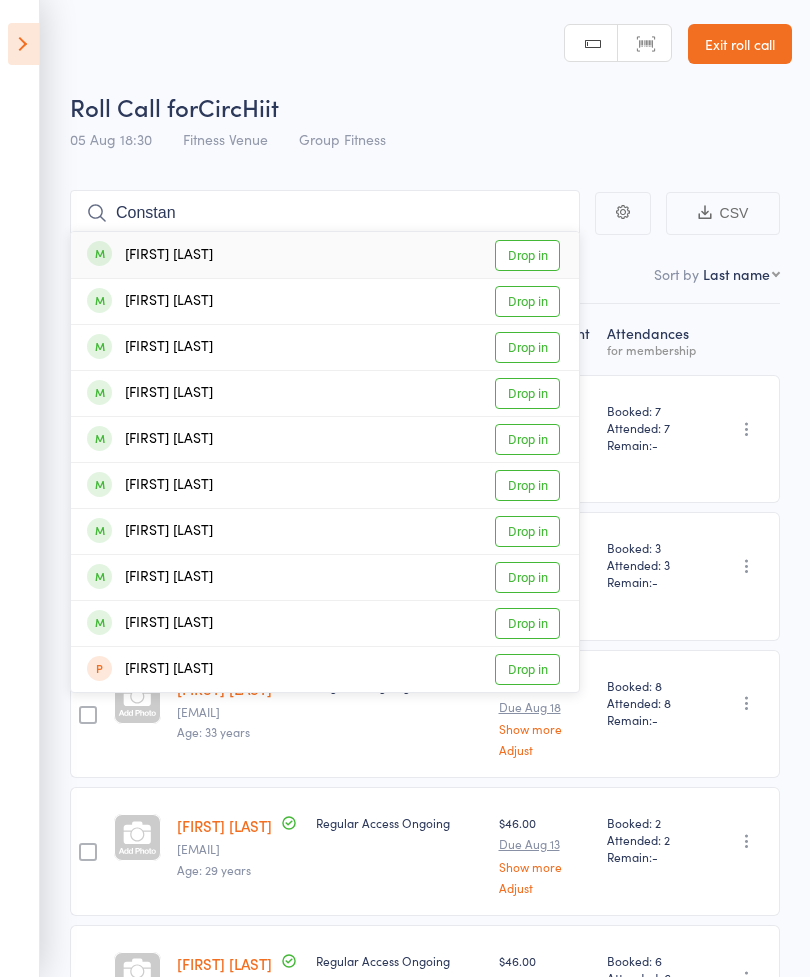 click on "Drop in" at bounding box center (527, 255) 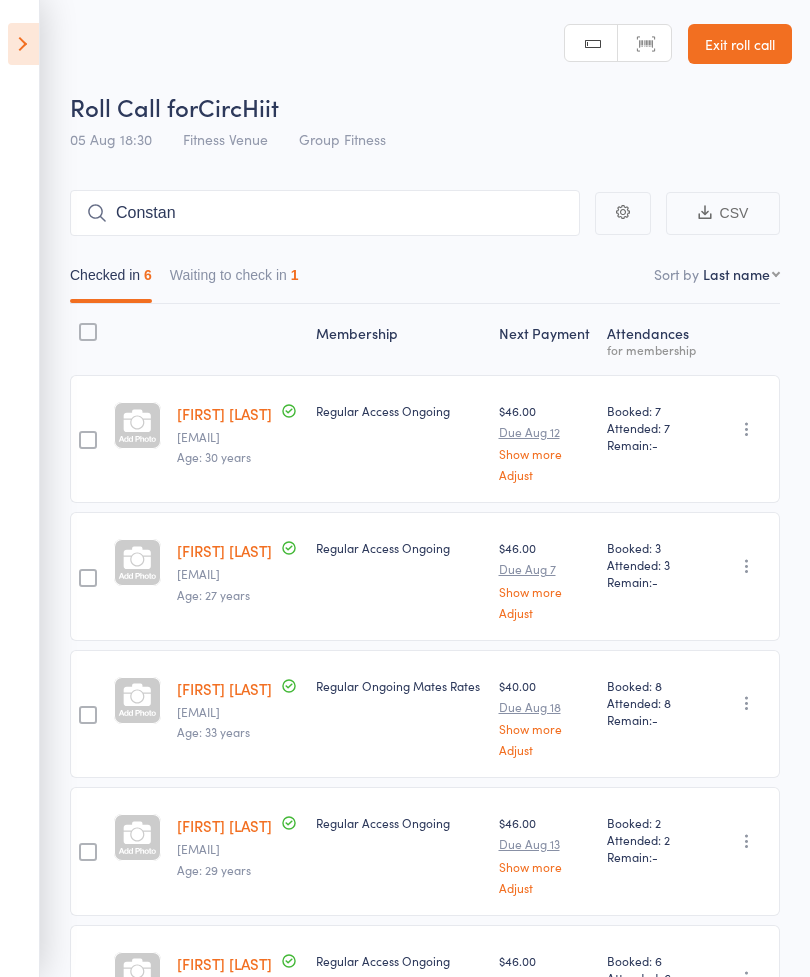 type 